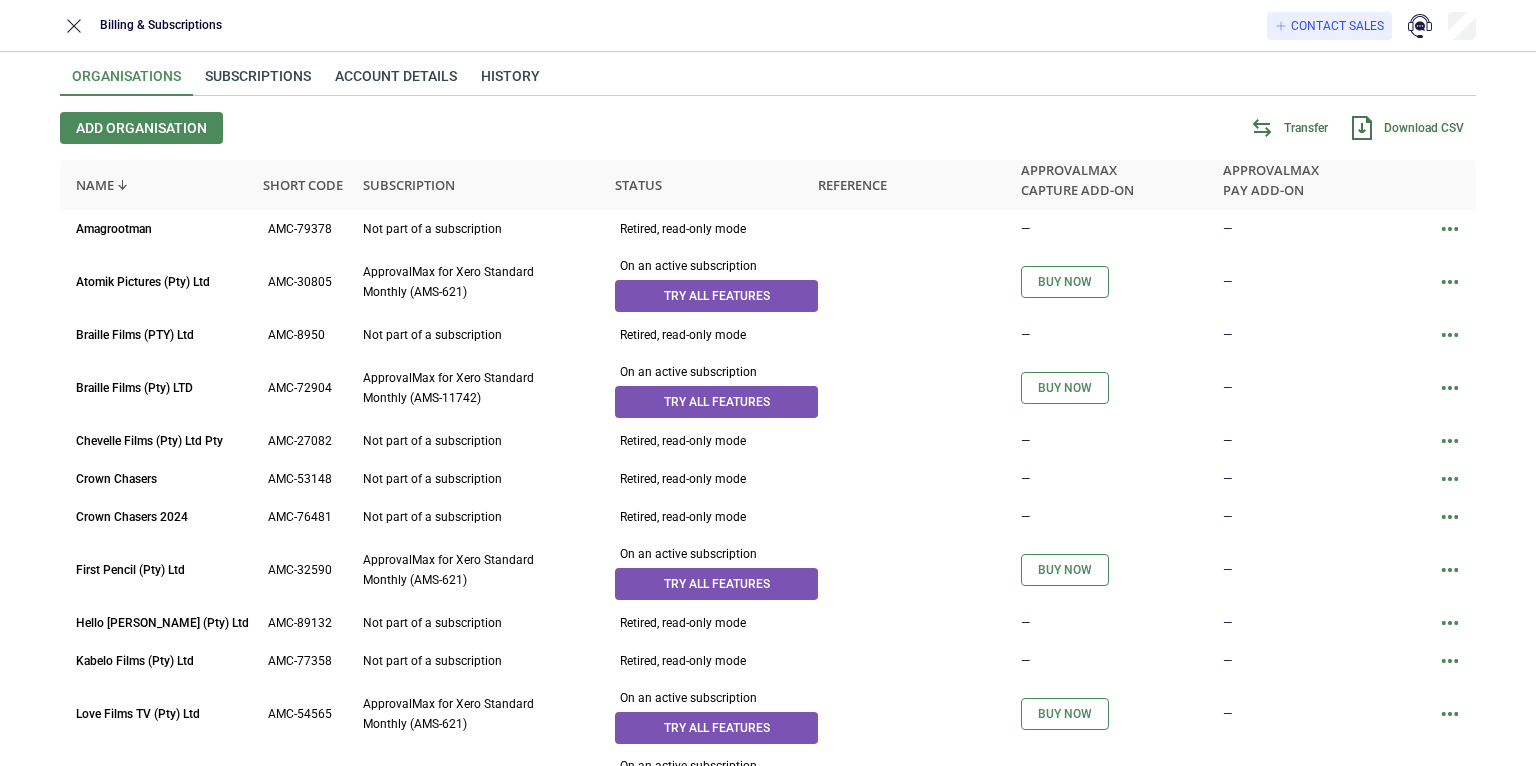 scroll, scrollTop: 0, scrollLeft: 0, axis: both 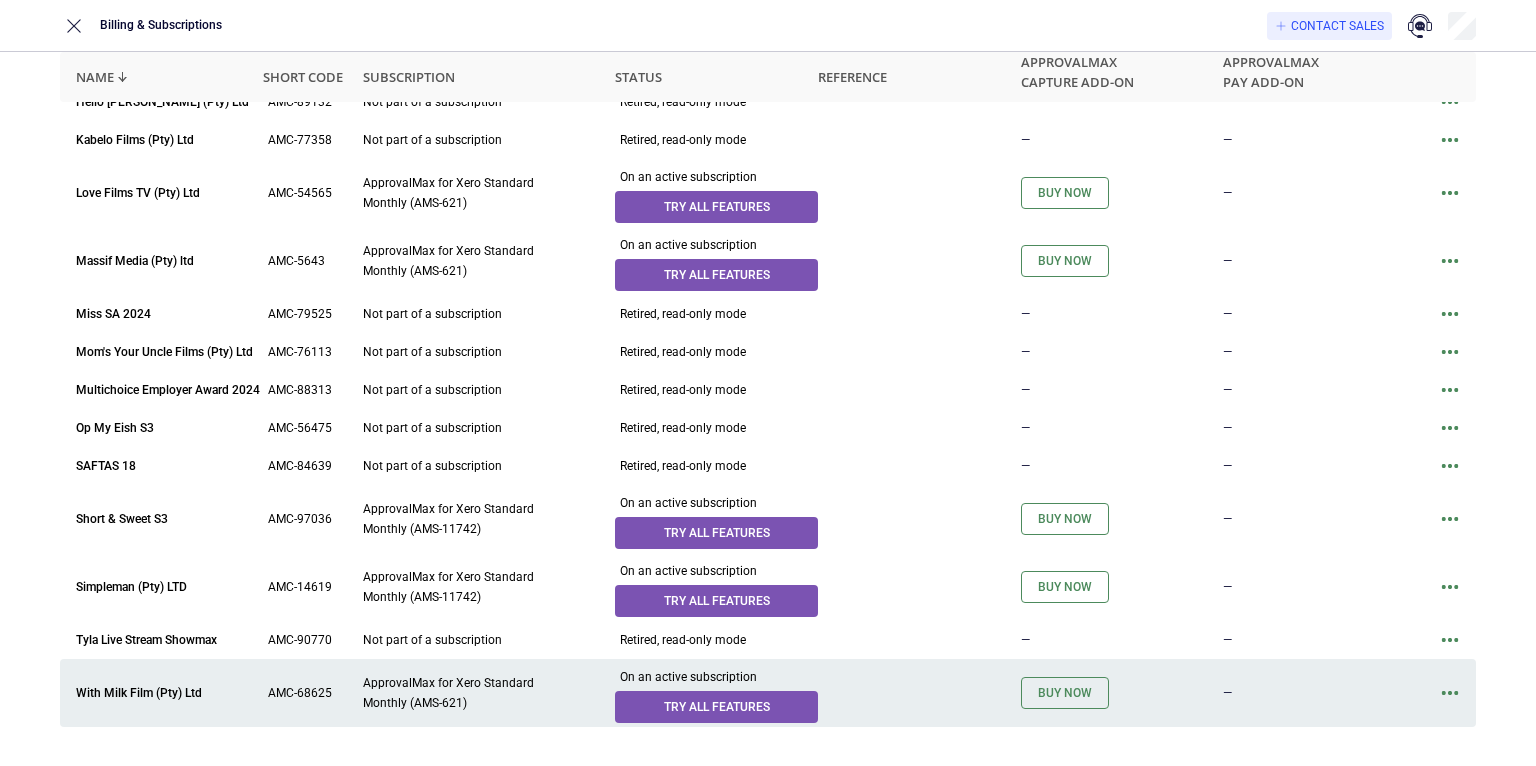click 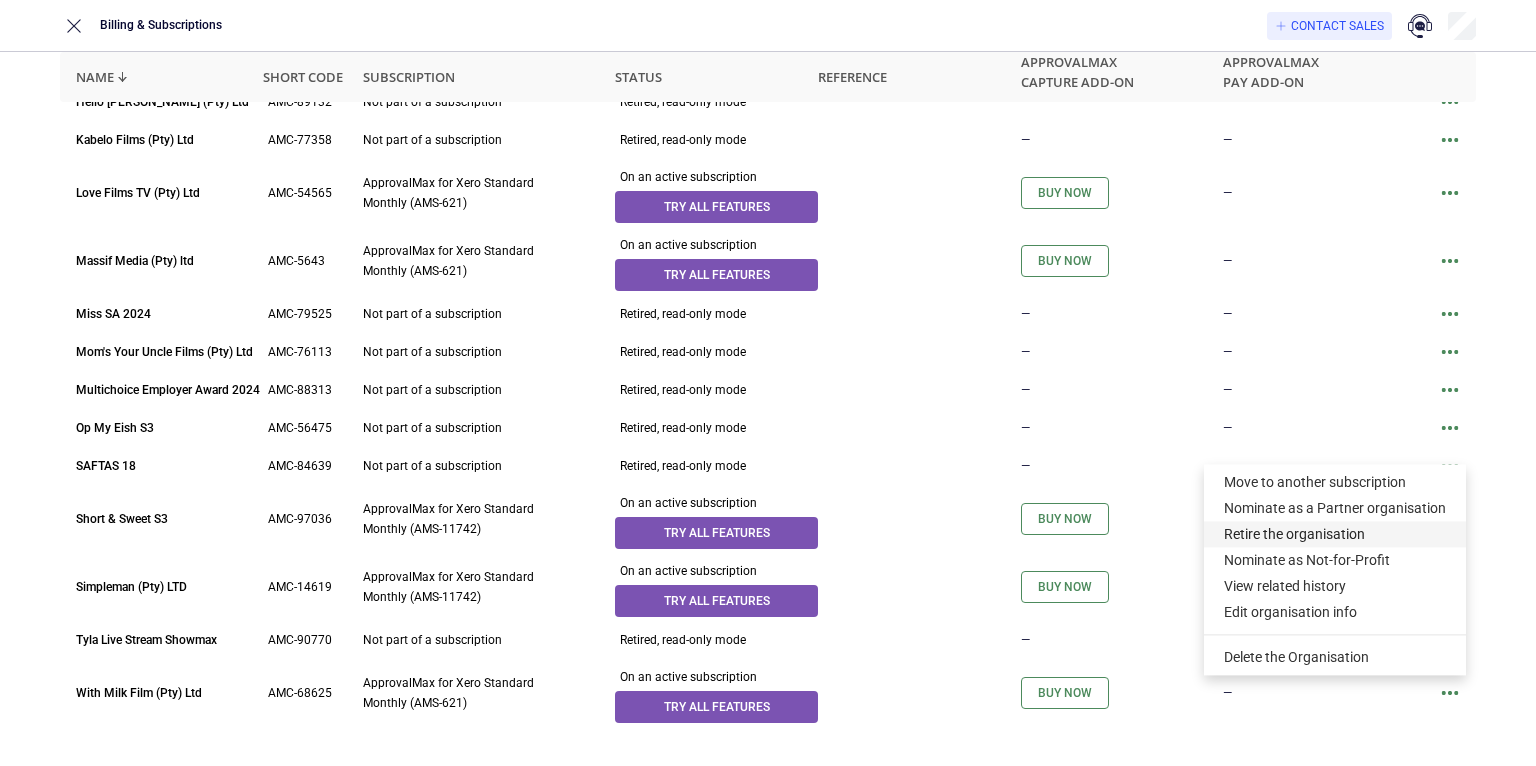 click on "Retire the organisation" at bounding box center (1335, 534) 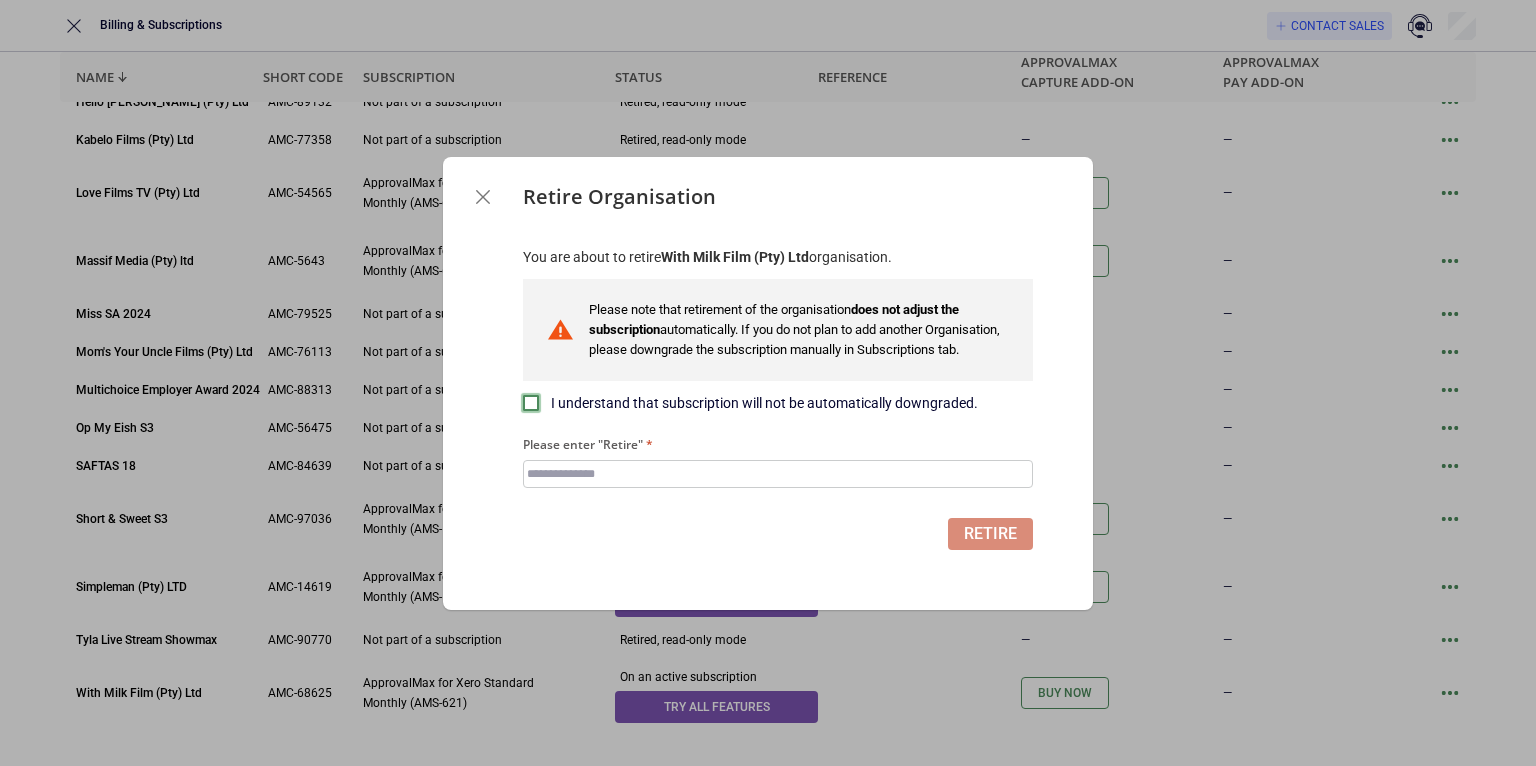 click at bounding box center (531, 403) 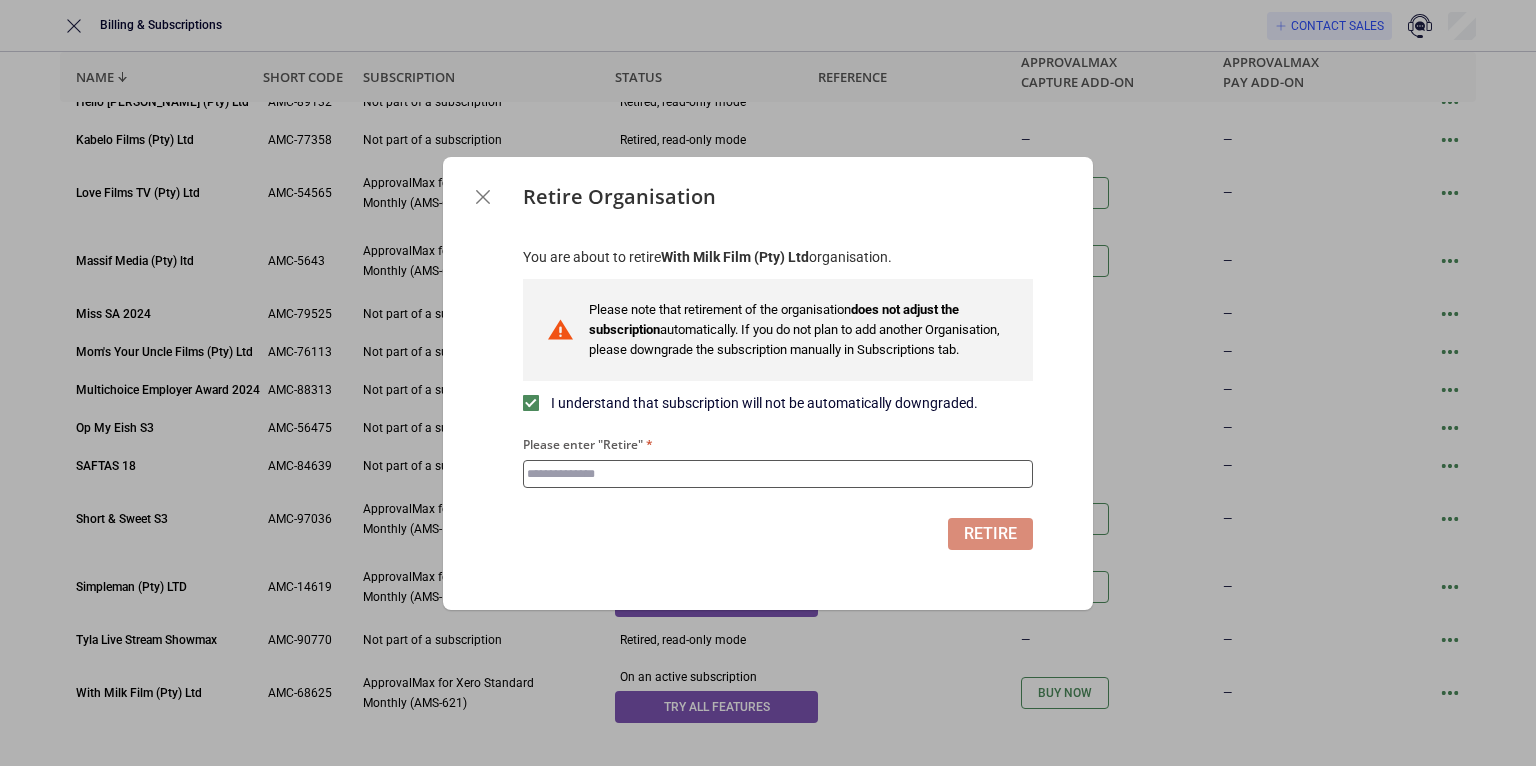click on "Please enter "Retire"" at bounding box center [778, 474] 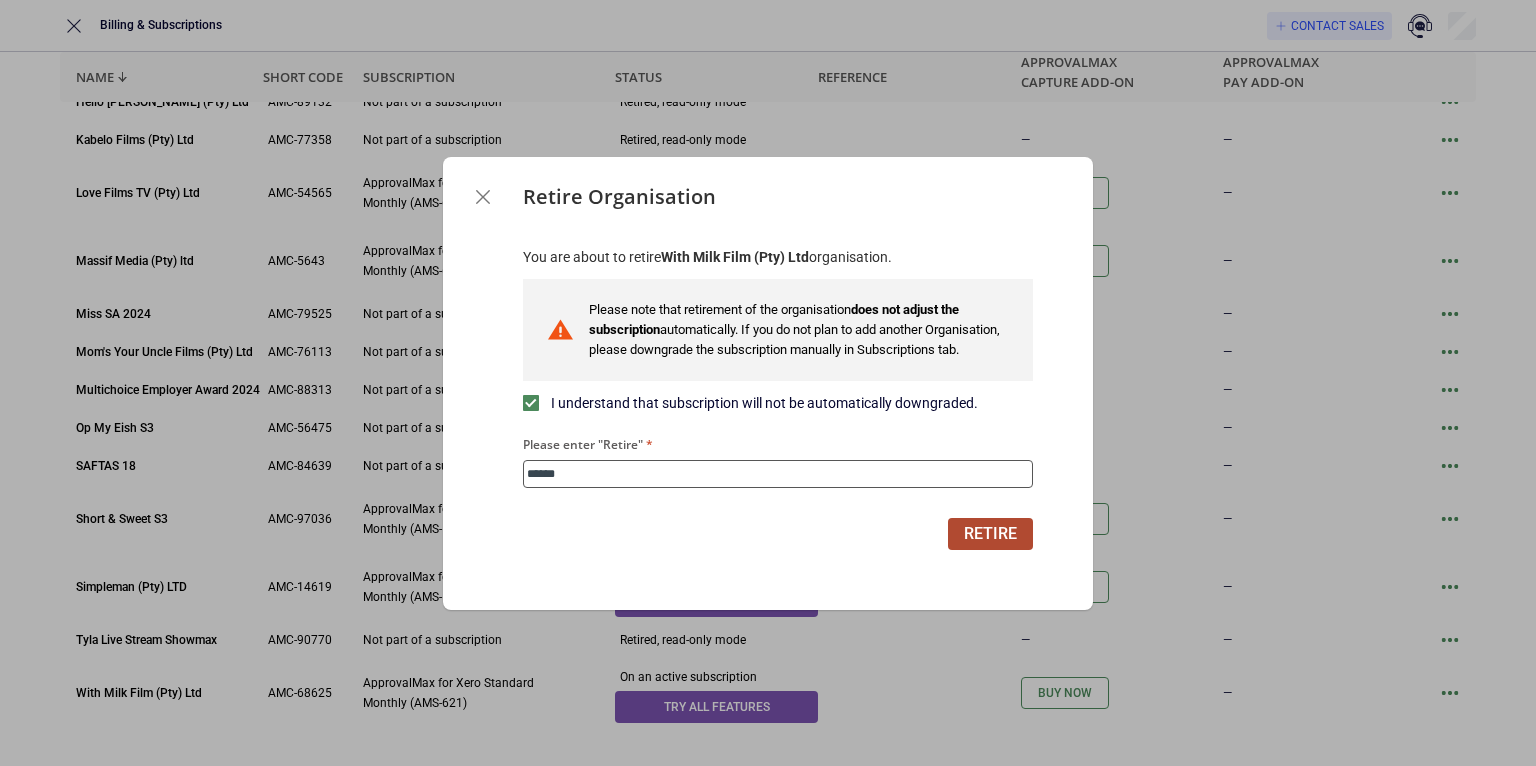 type on "******" 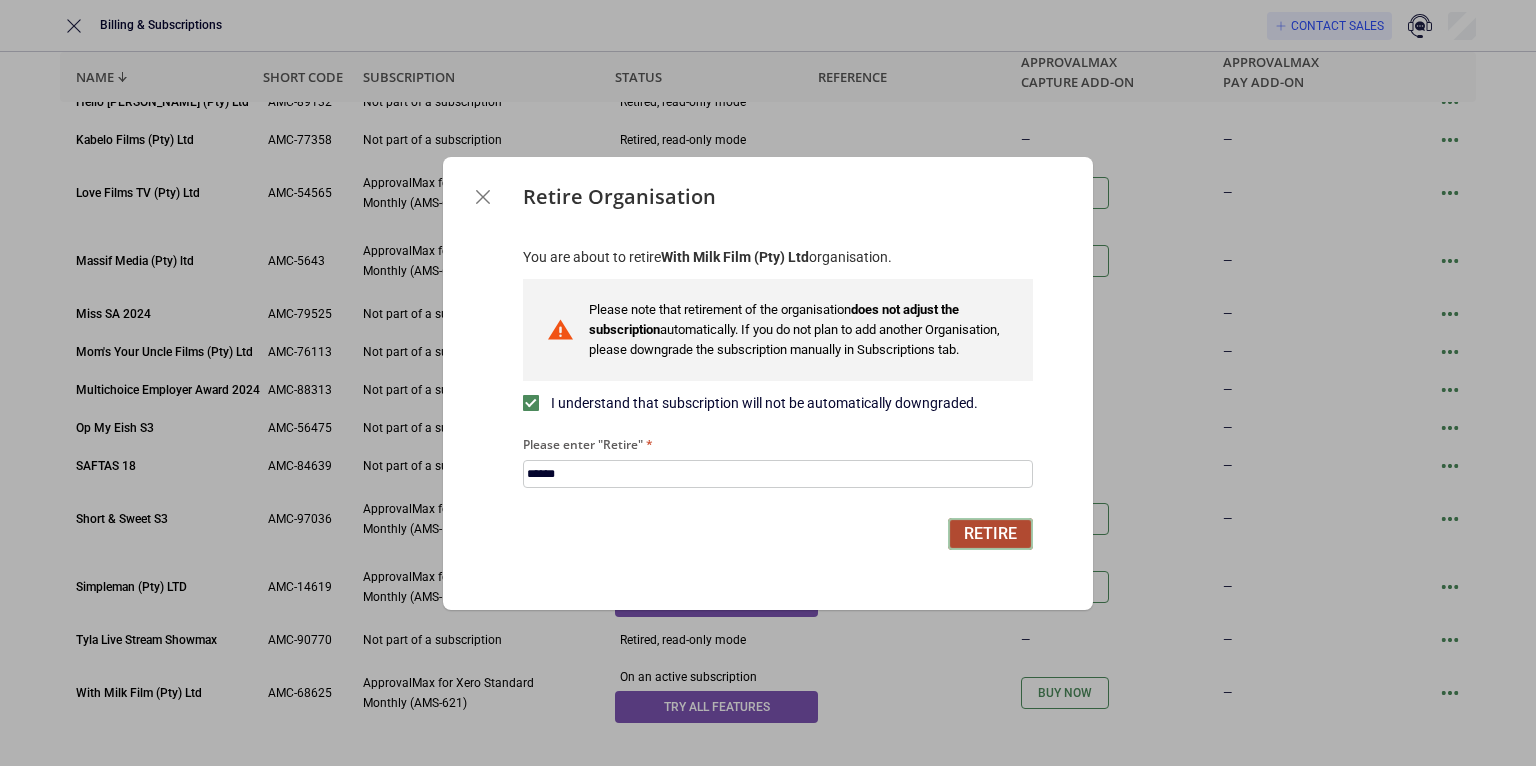 click on "Retire" at bounding box center [990, 534] 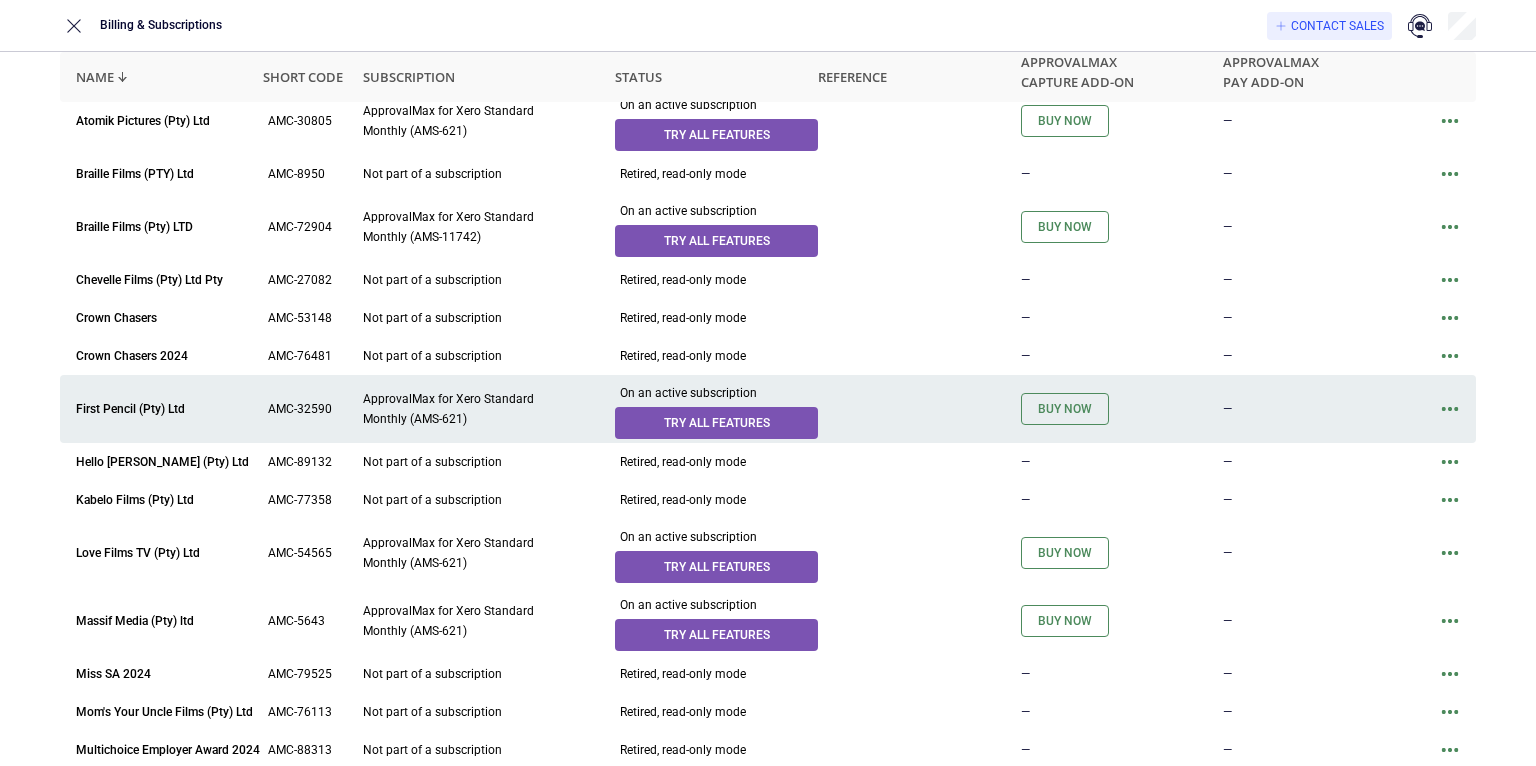 scroll, scrollTop: 155, scrollLeft: 0, axis: vertical 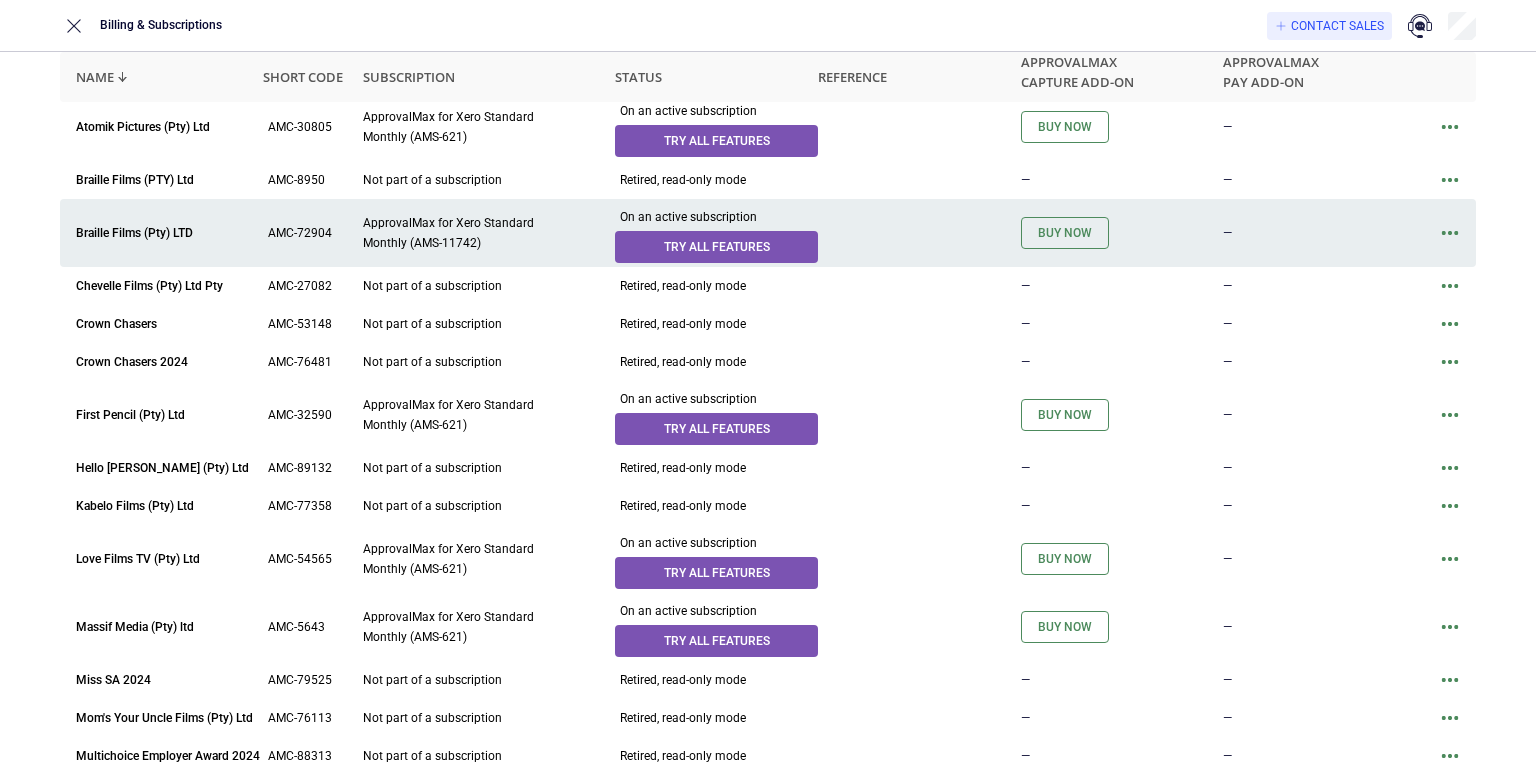 click 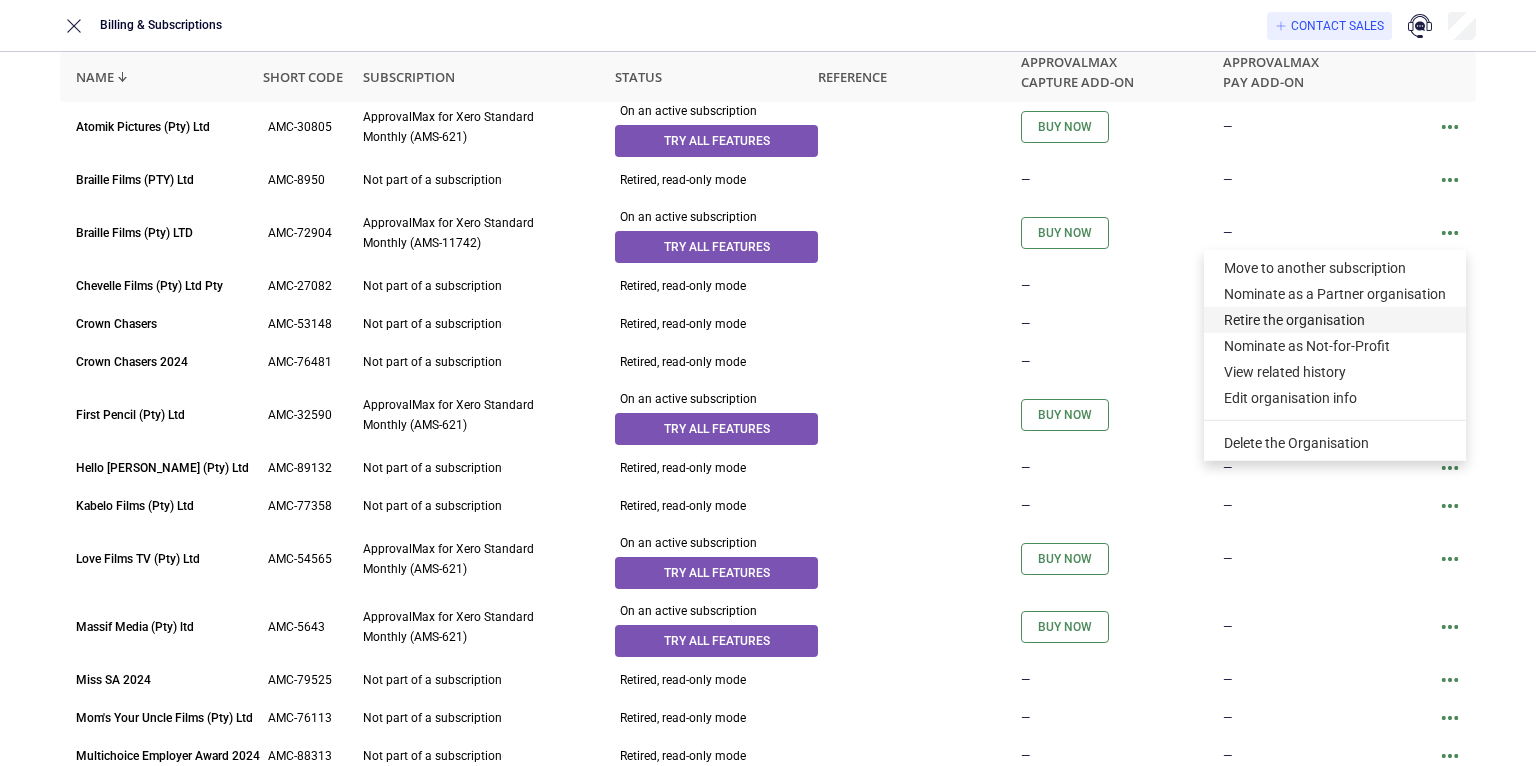 click on "Retire the organisation" at bounding box center [1335, 320] 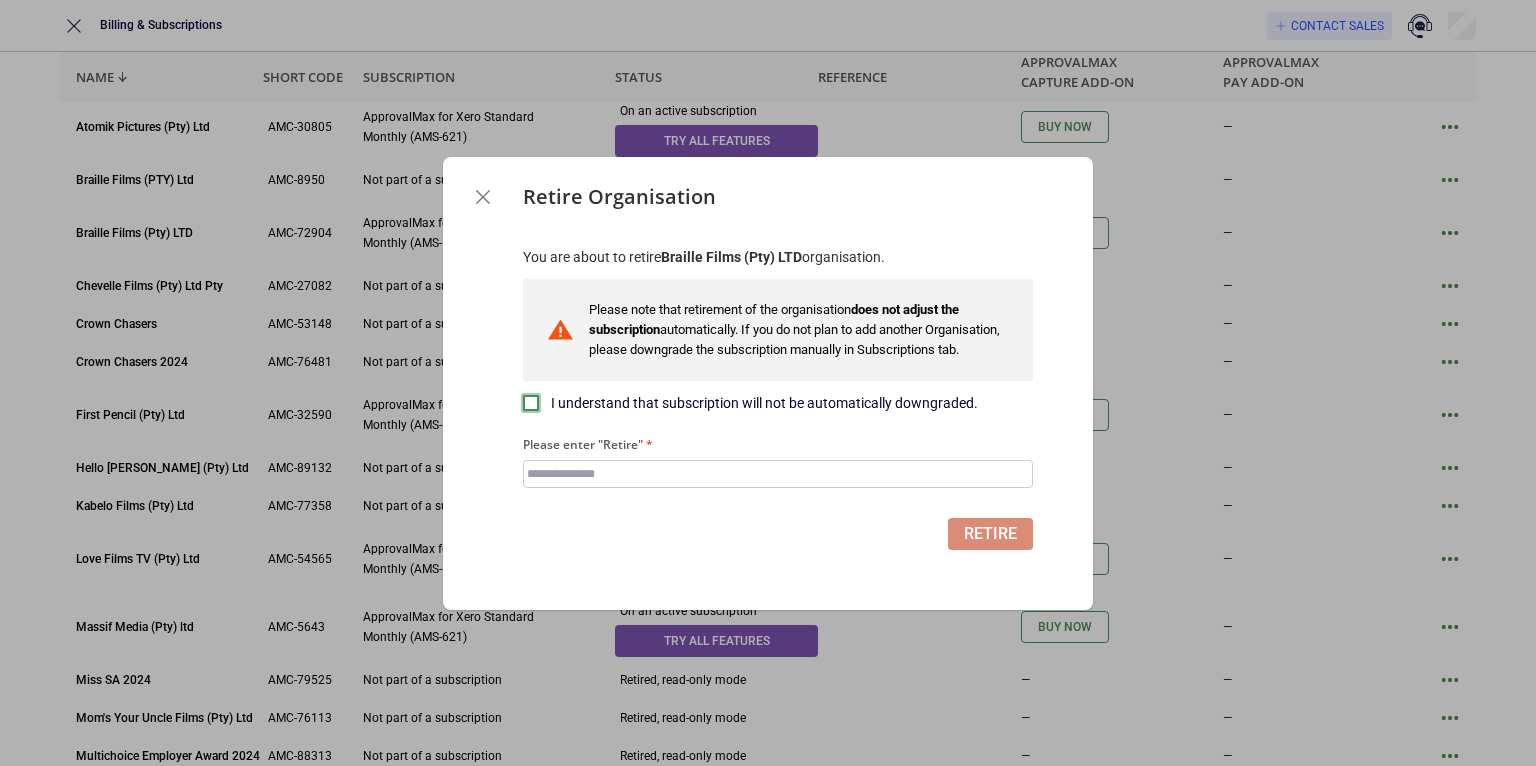 click at bounding box center (531, 403) 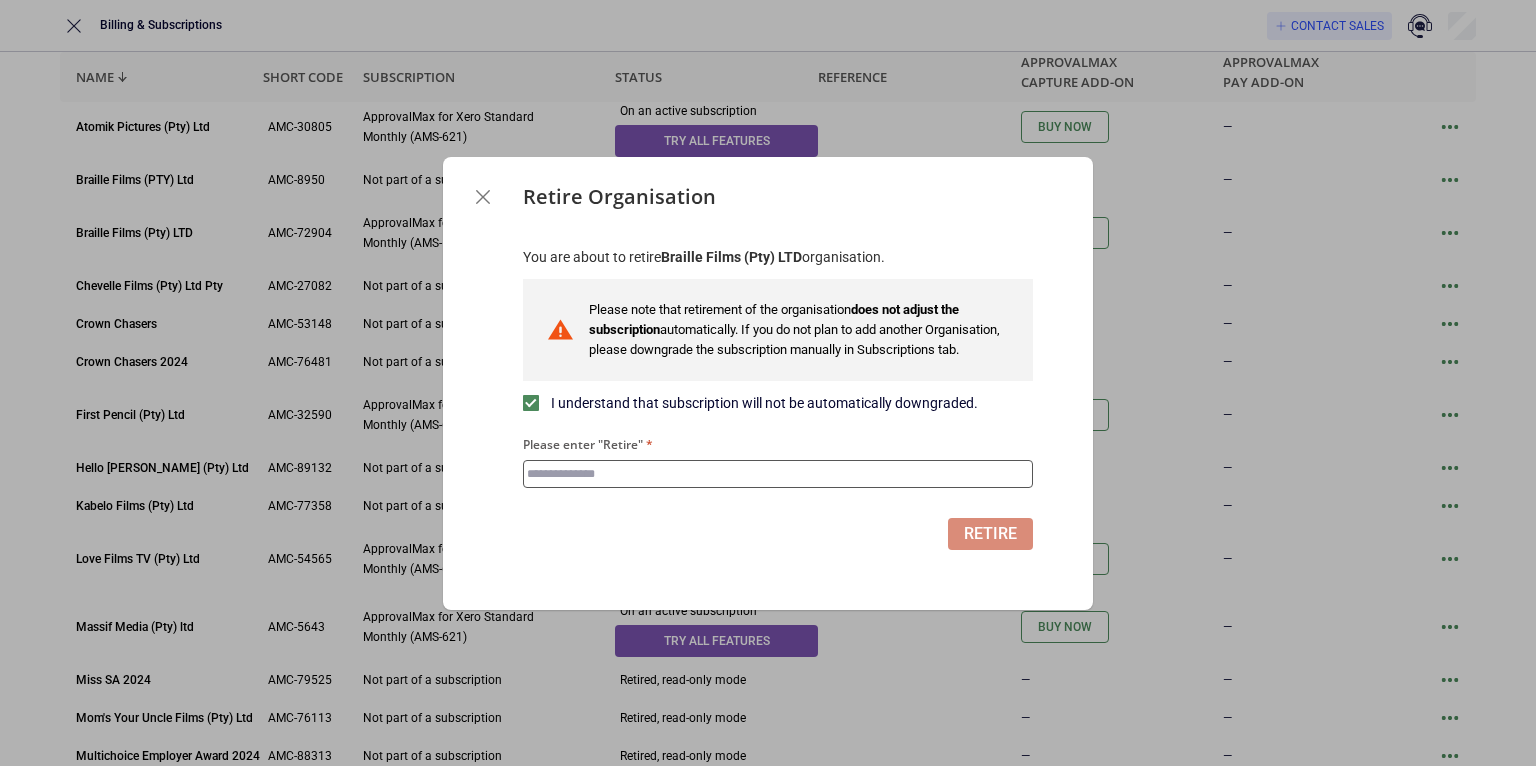 click on "Please enter "Retire"" at bounding box center [778, 474] 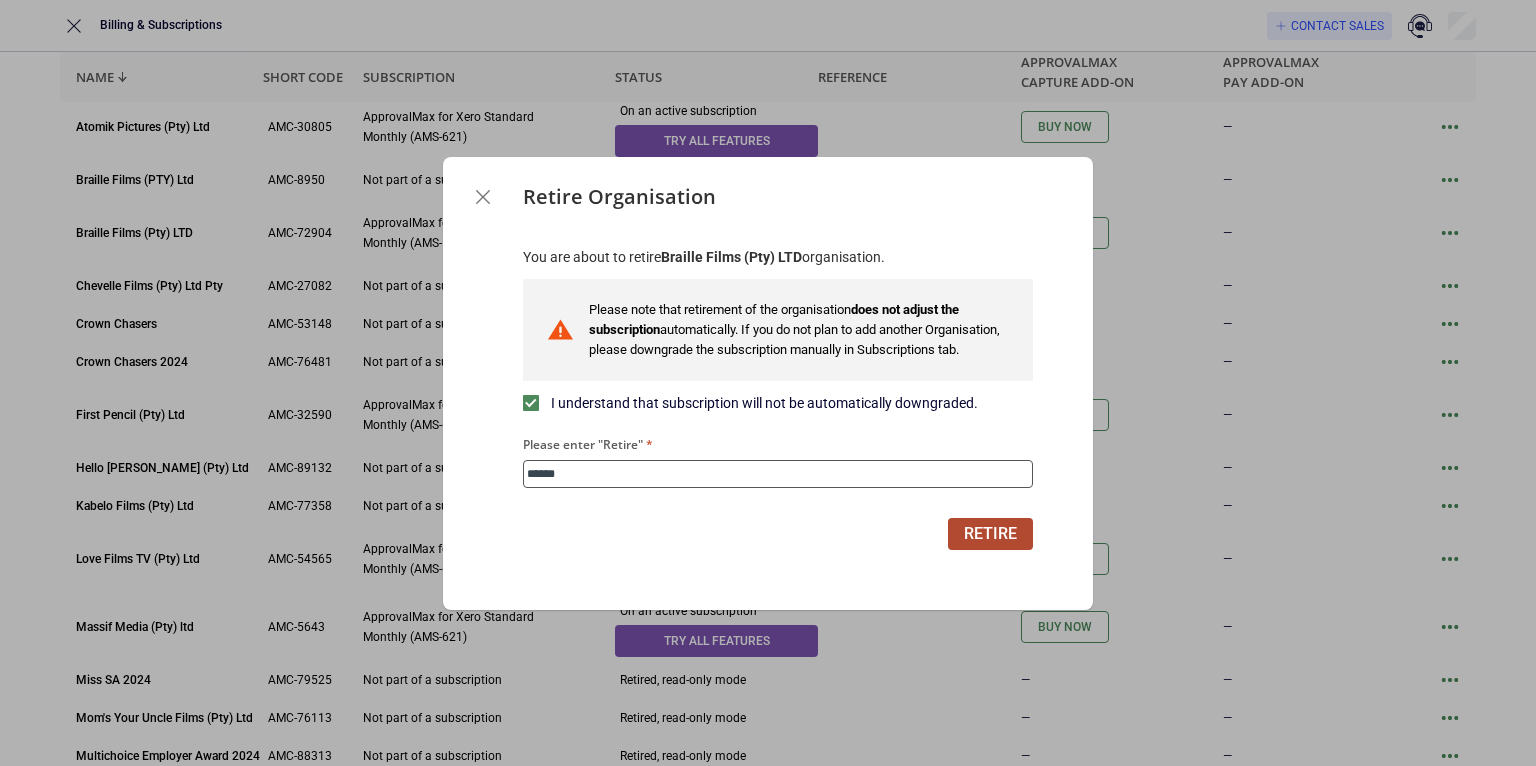 type on "******" 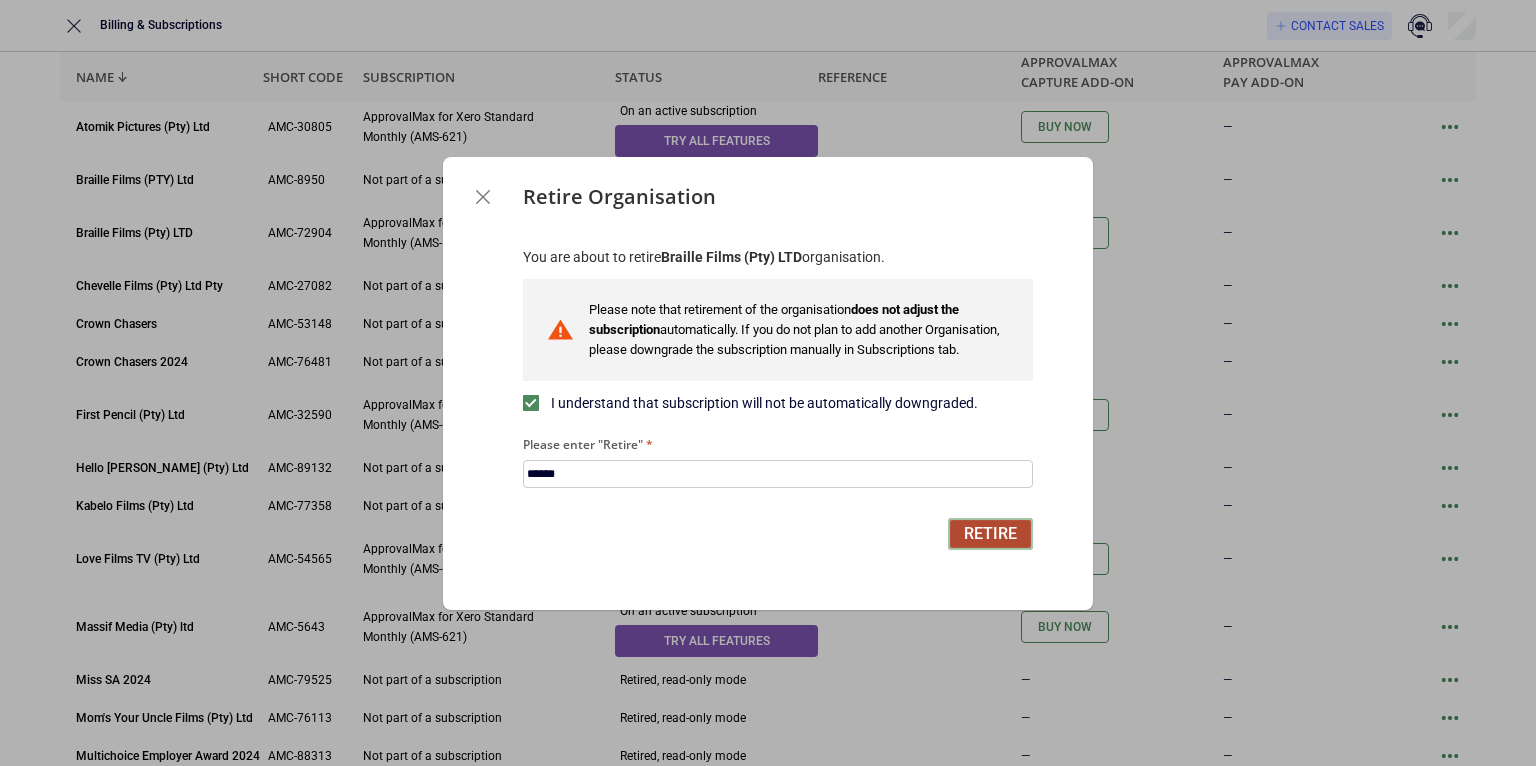 click on "Retire" at bounding box center (990, 534) 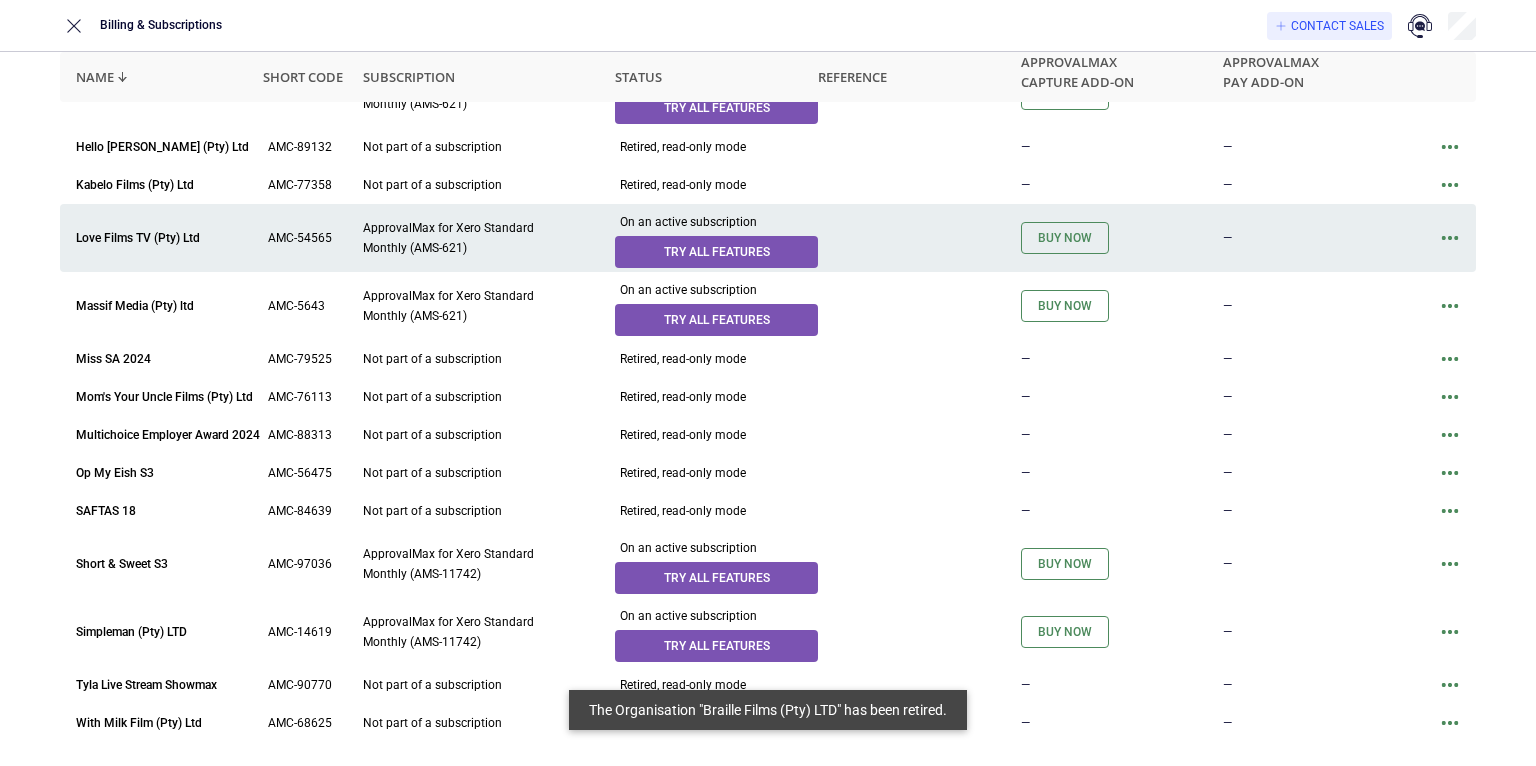 scroll, scrollTop: 461, scrollLeft: 0, axis: vertical 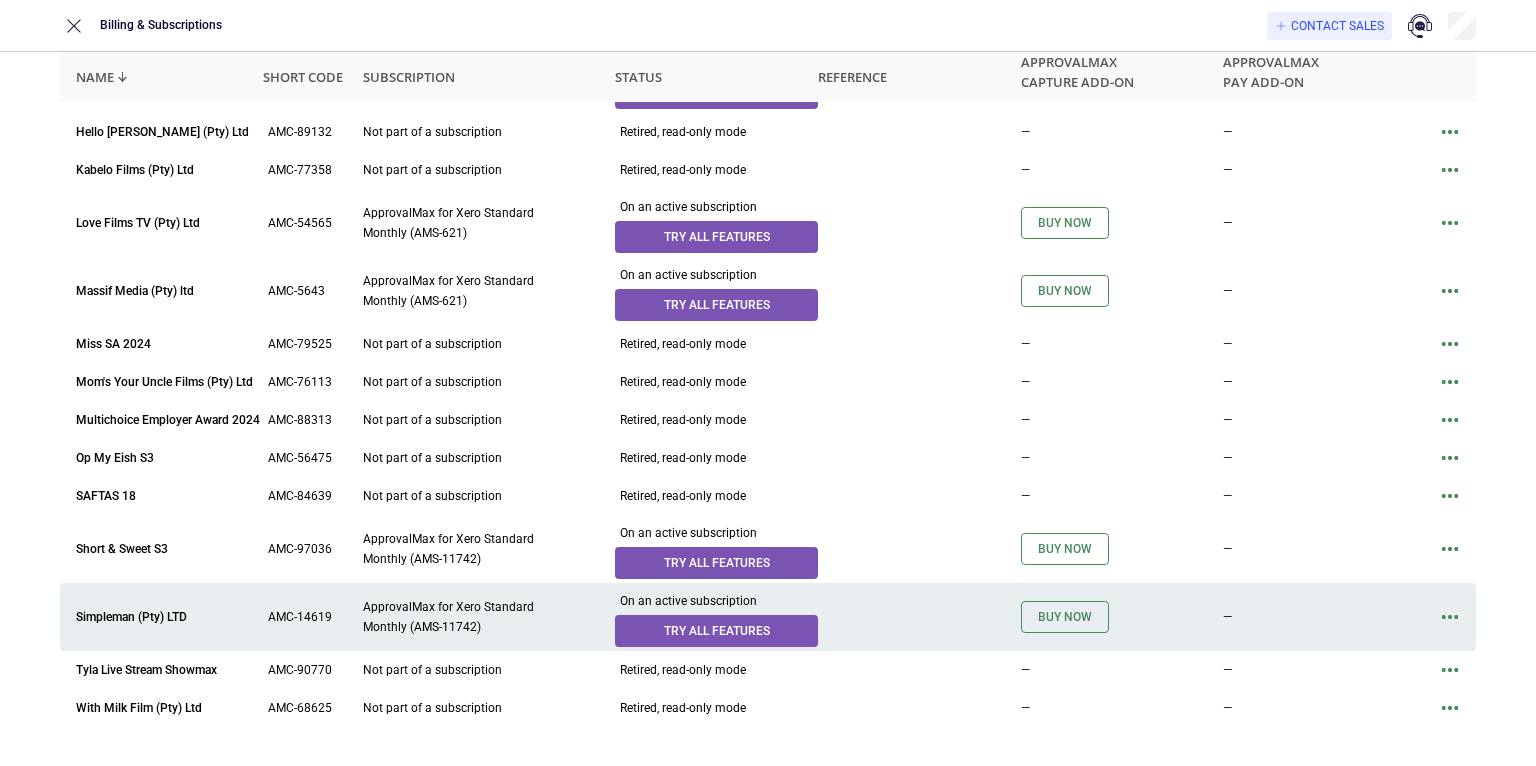 click at bounding box center [1450, 617] 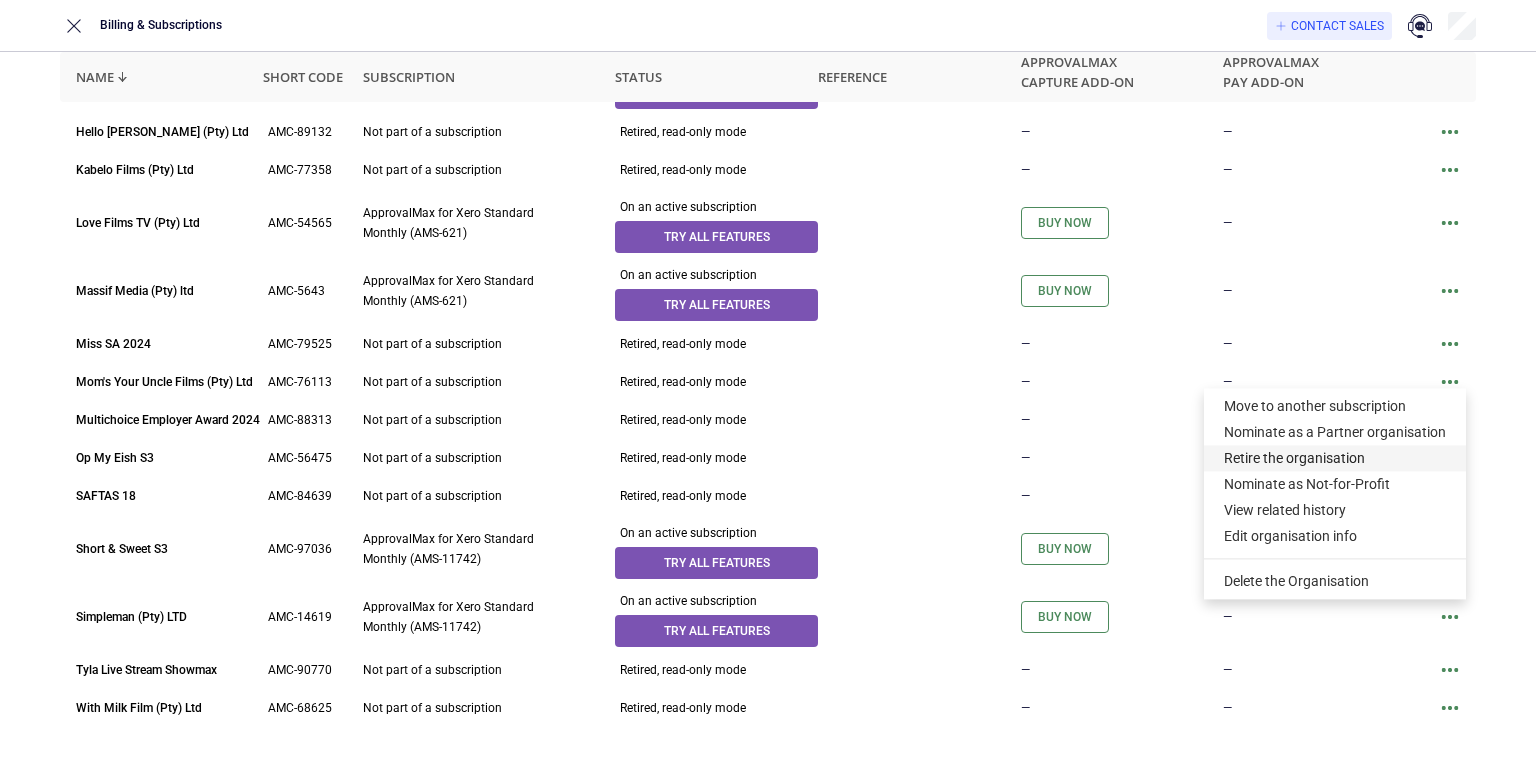 click on "Retire the organisation" at bounding box center [1335, 458] 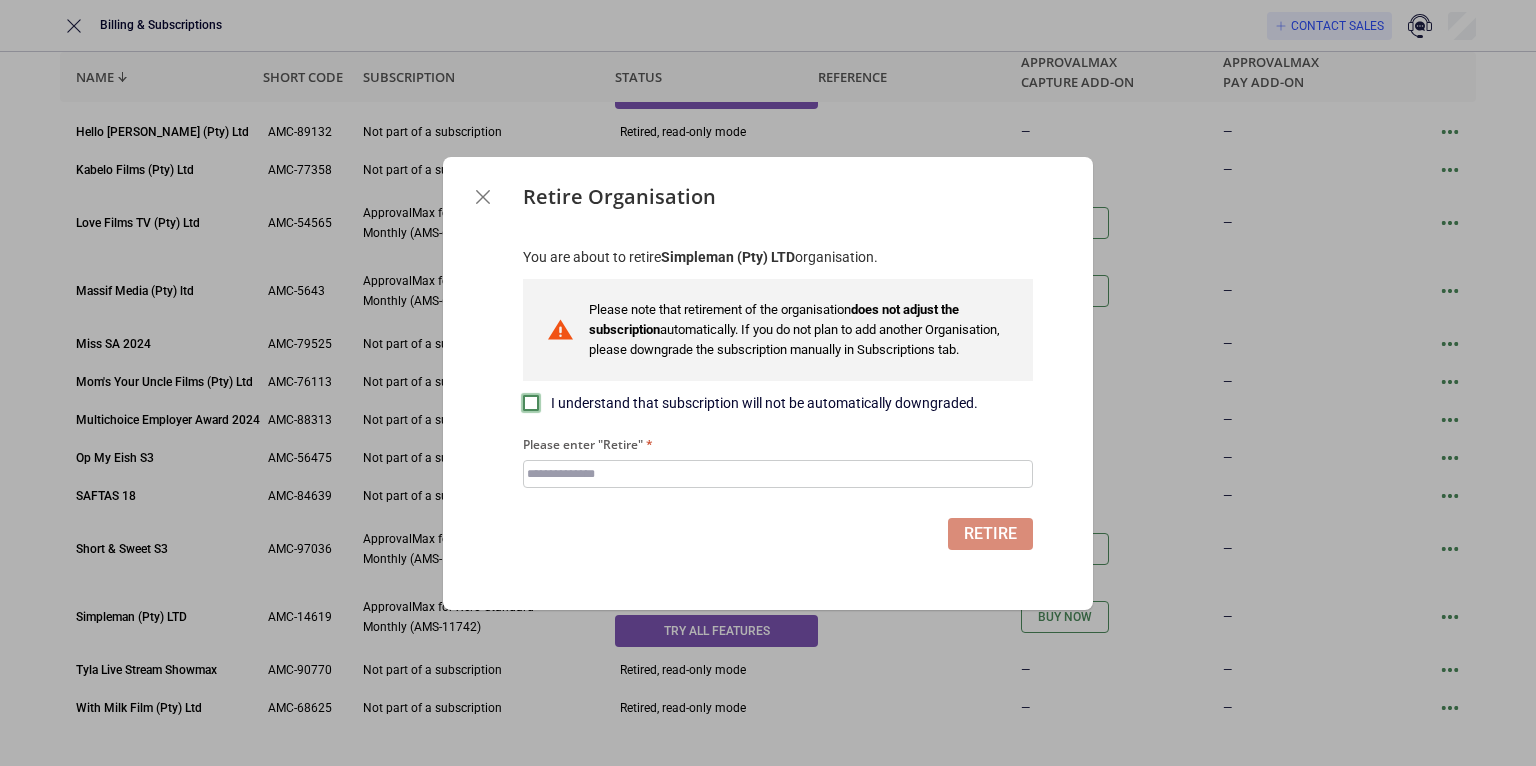 click at bounding box center (531, 403) 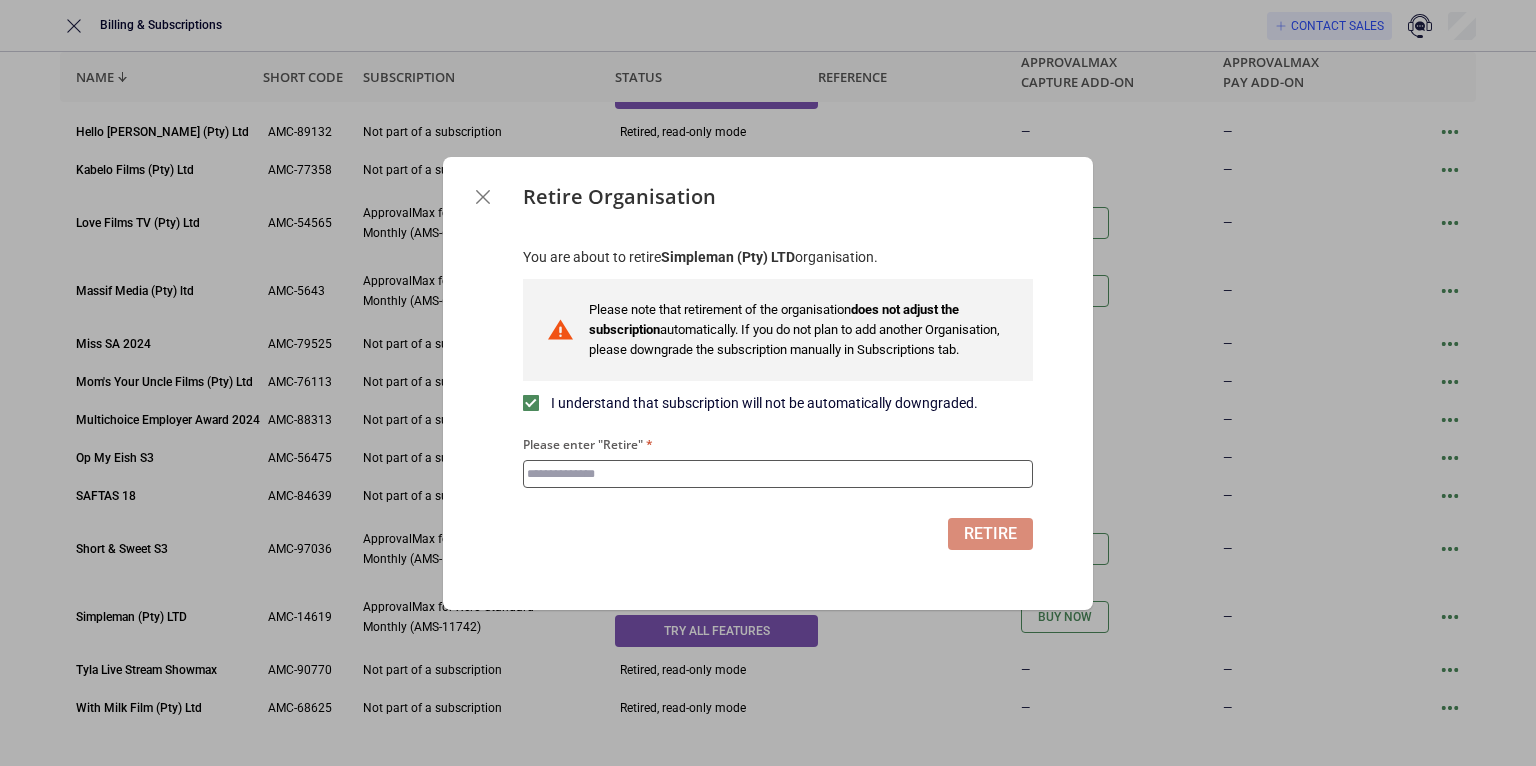 click on "Please enter "Retire"" at bounding box center [778, 474] 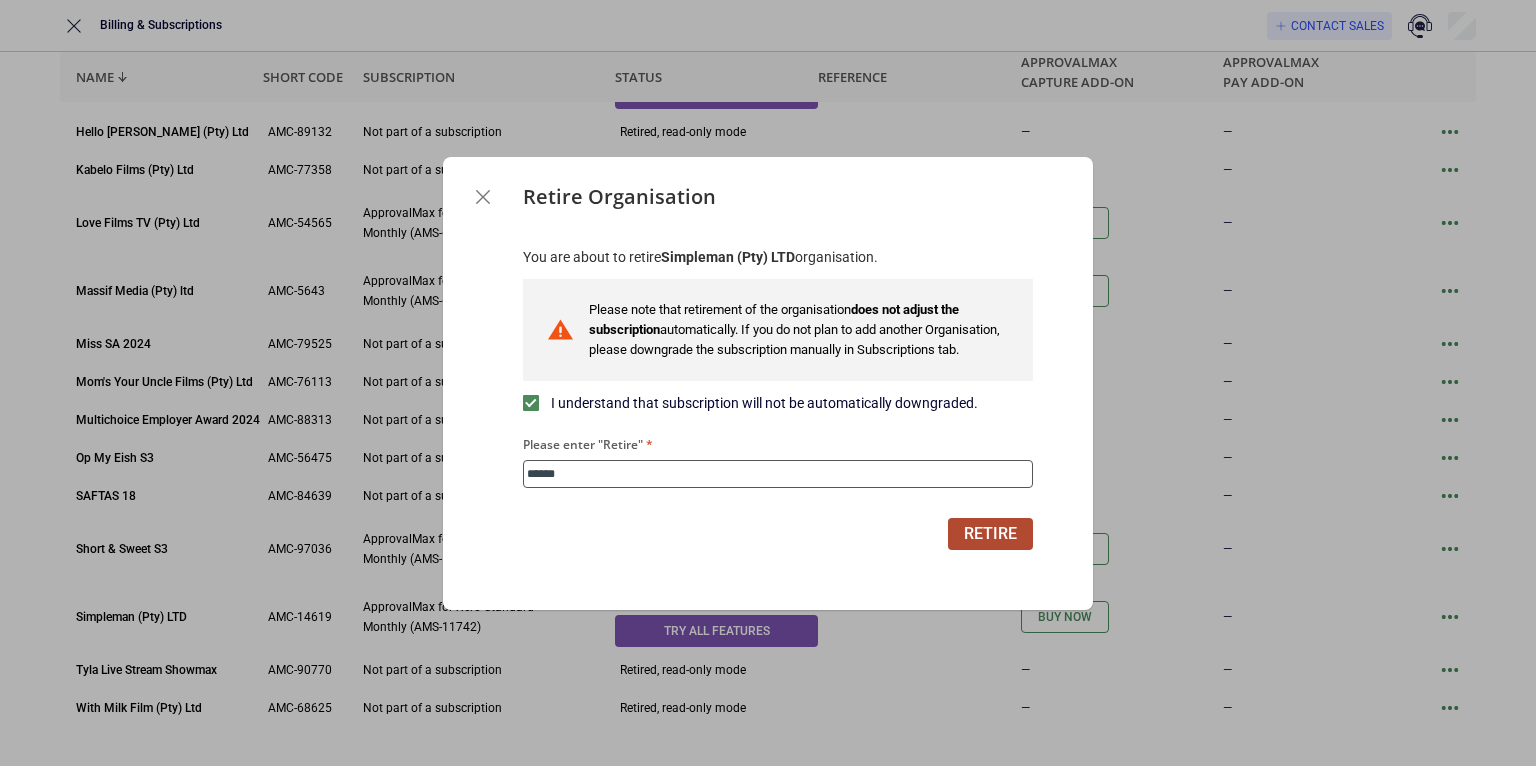 type on "******" 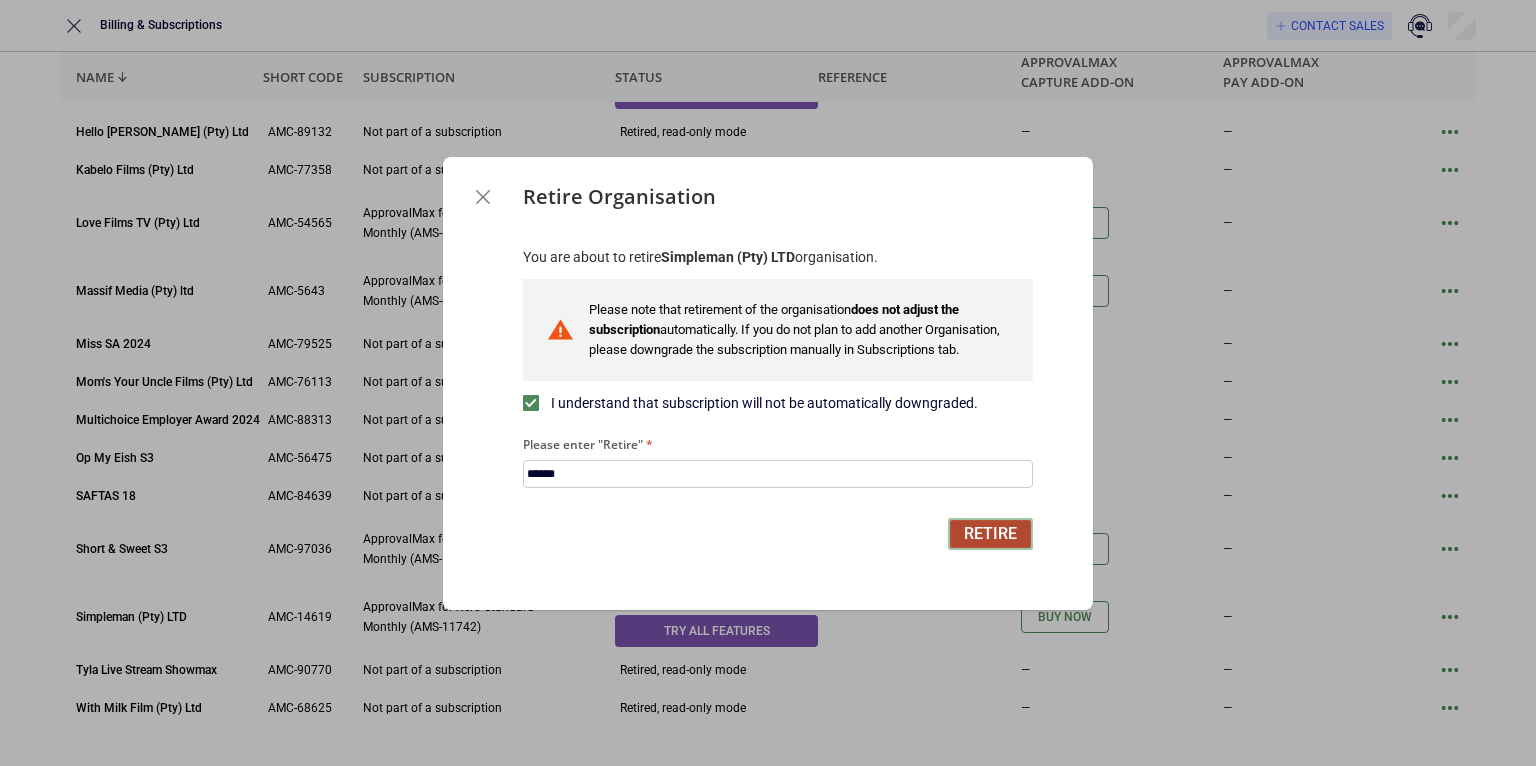 click on "Retire" at bounding box center (990, 534) 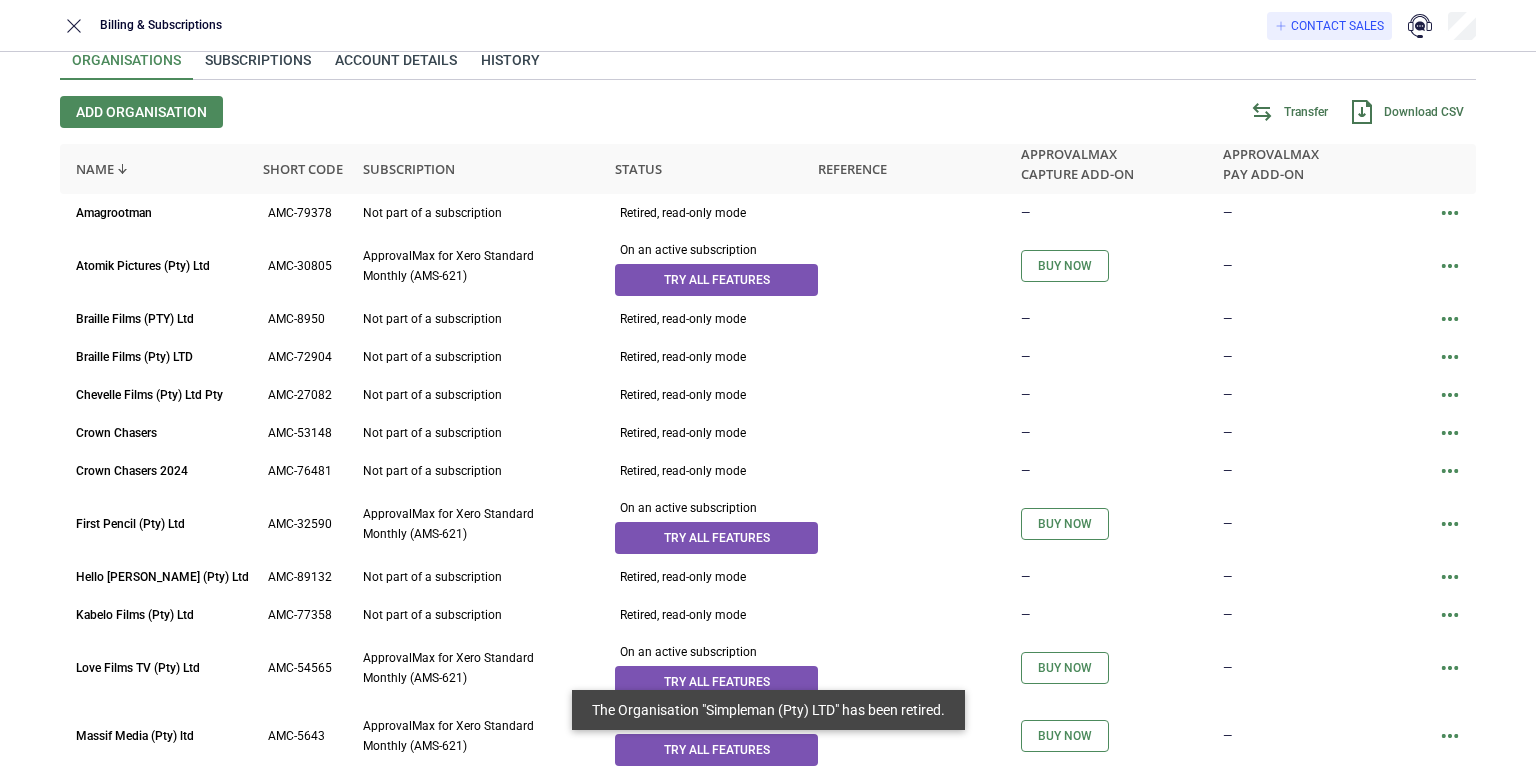 scroll, scrollTop: 0, scrollLeft: 0, axis: both 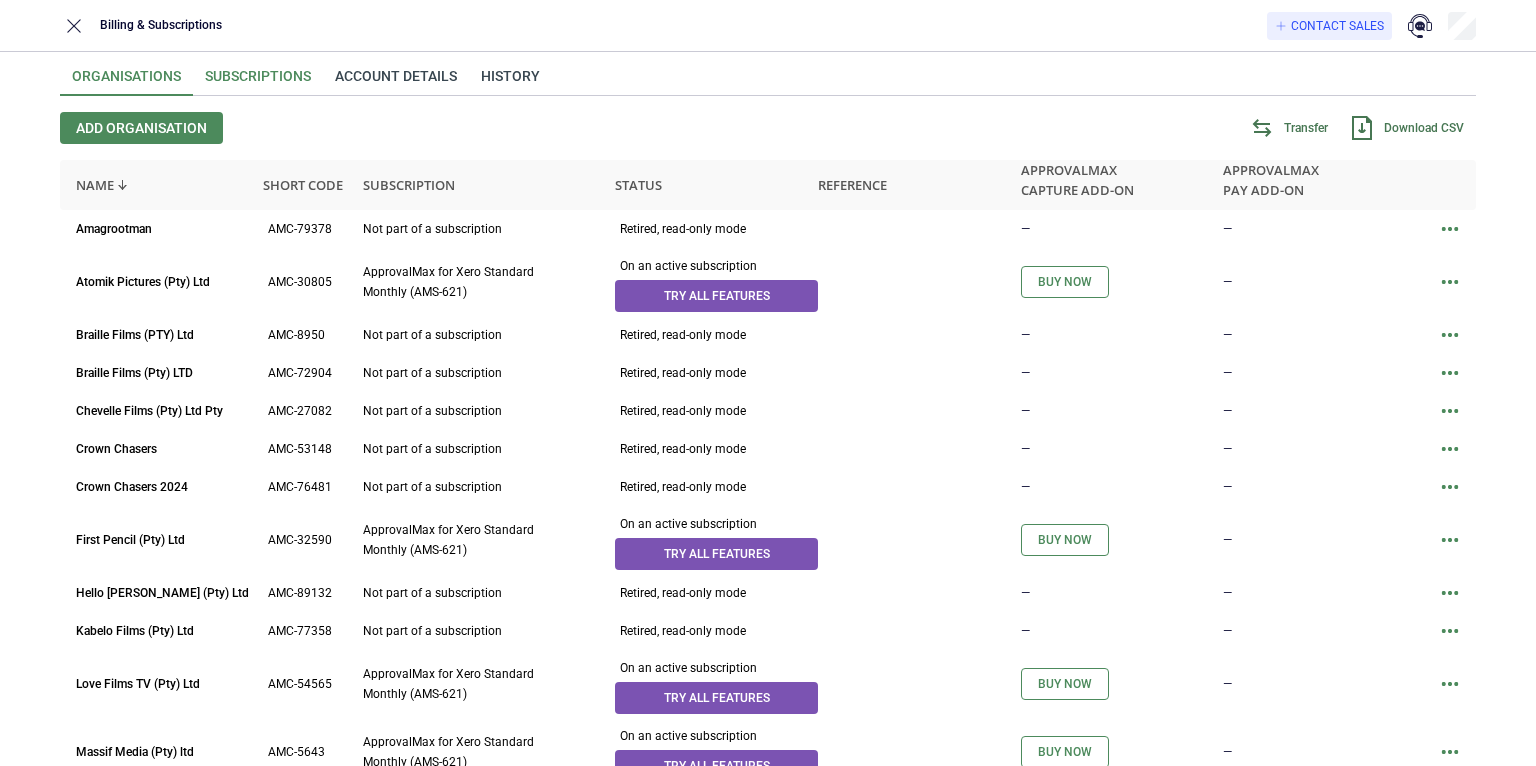 click on "Subscriptions" at bounding box center [258, 82] 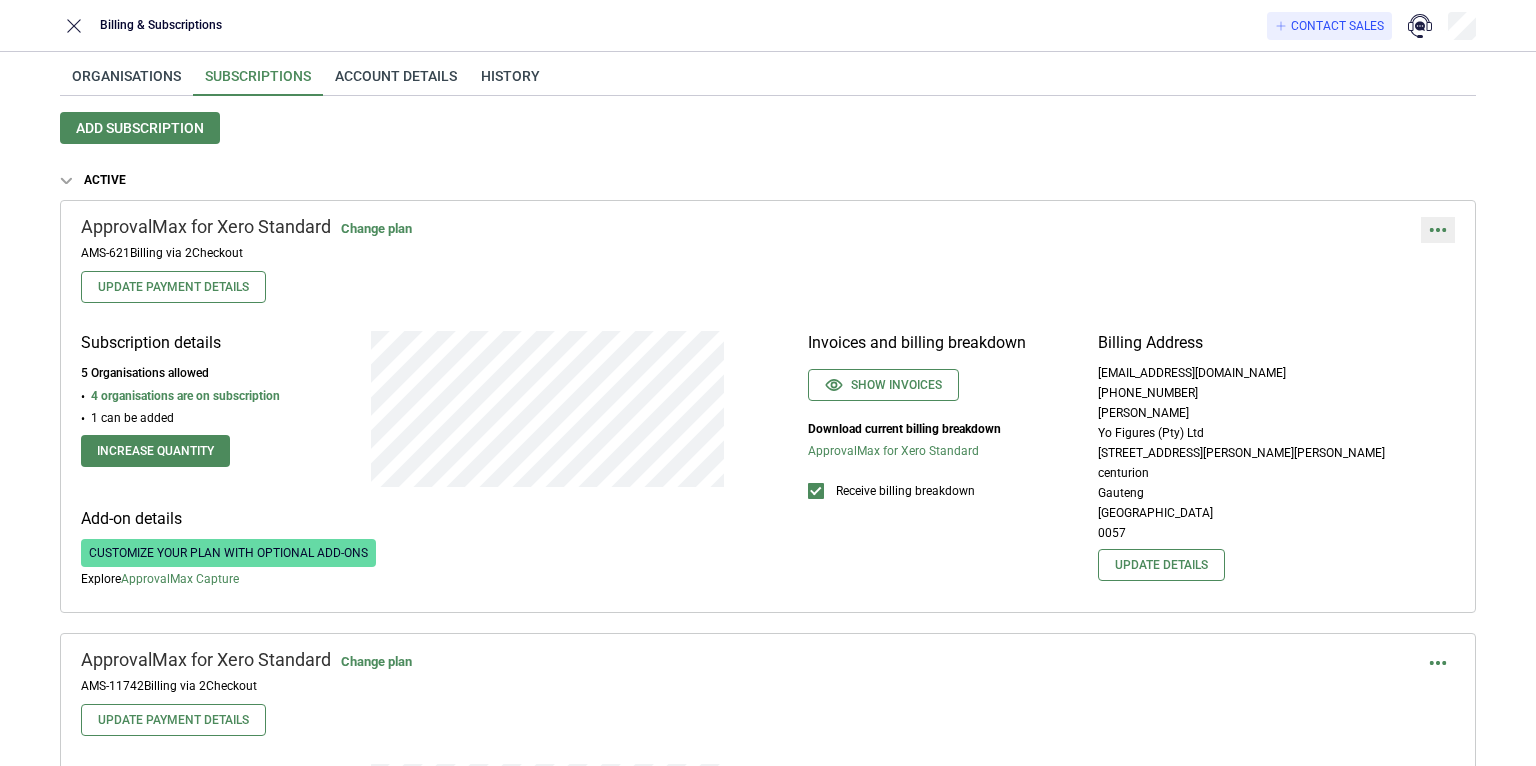 click at bounding box center (1438, 230) 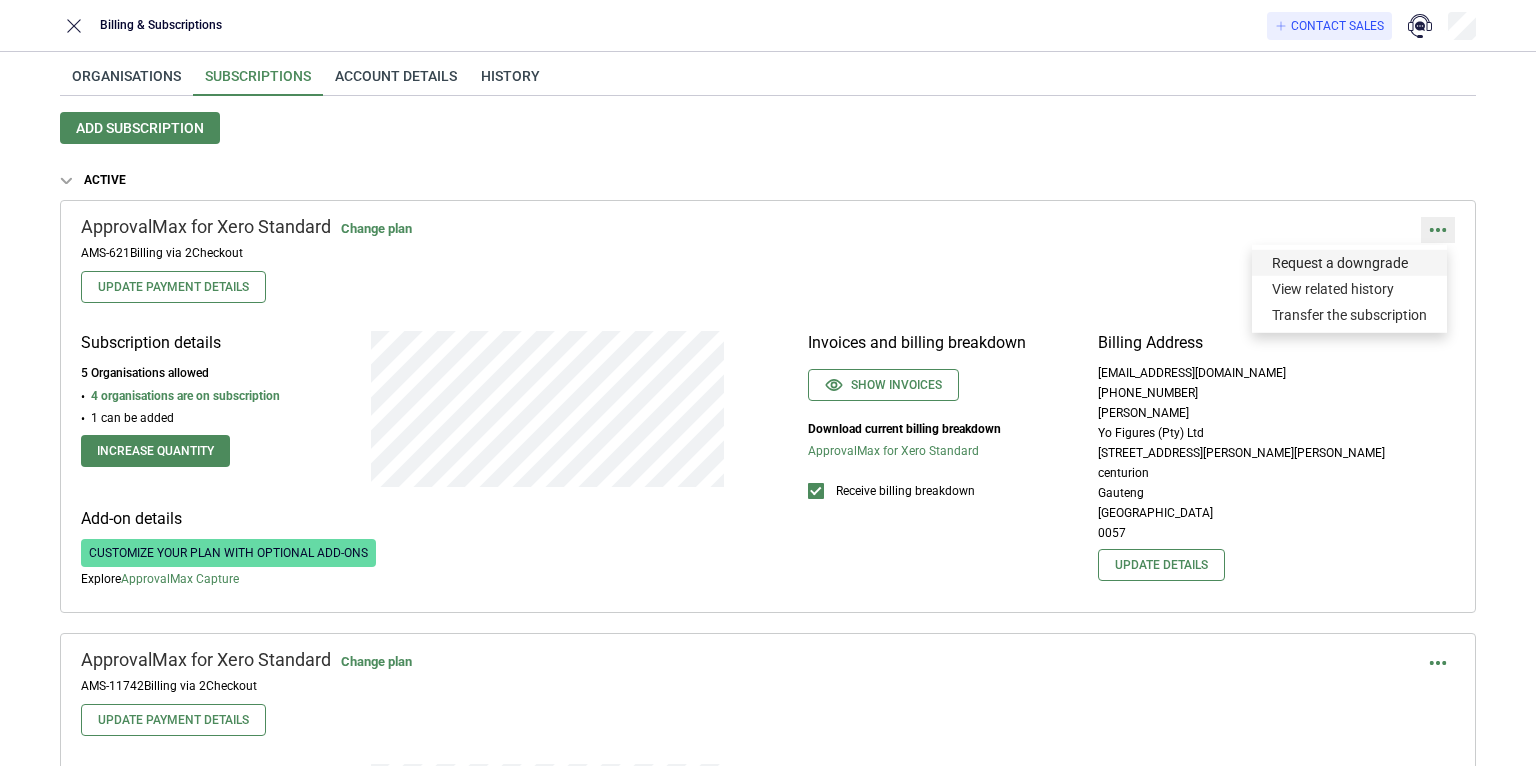 click on "Request a downgrade" at bounding box center [1349, 263] 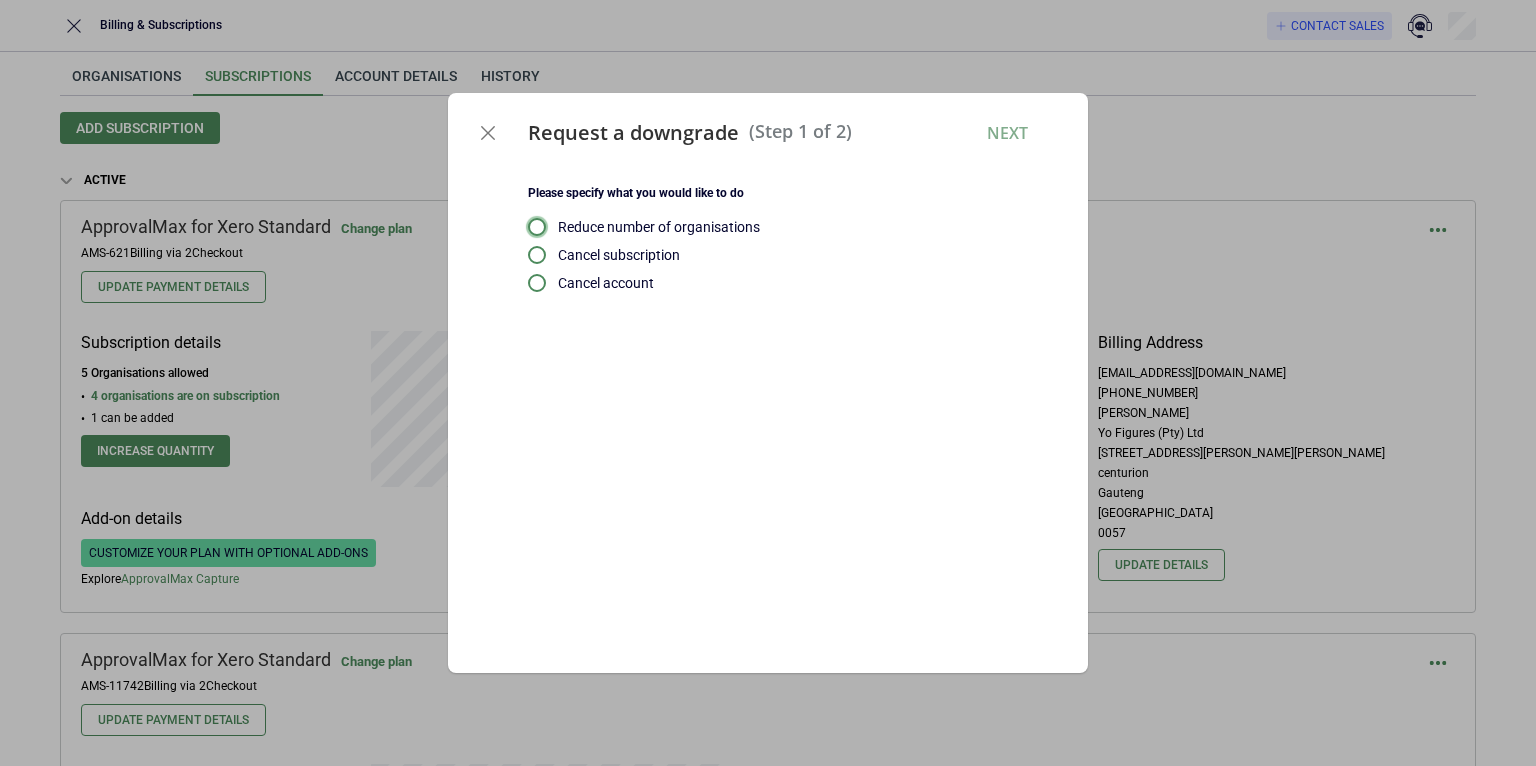 click at bounding box center (537, 227) 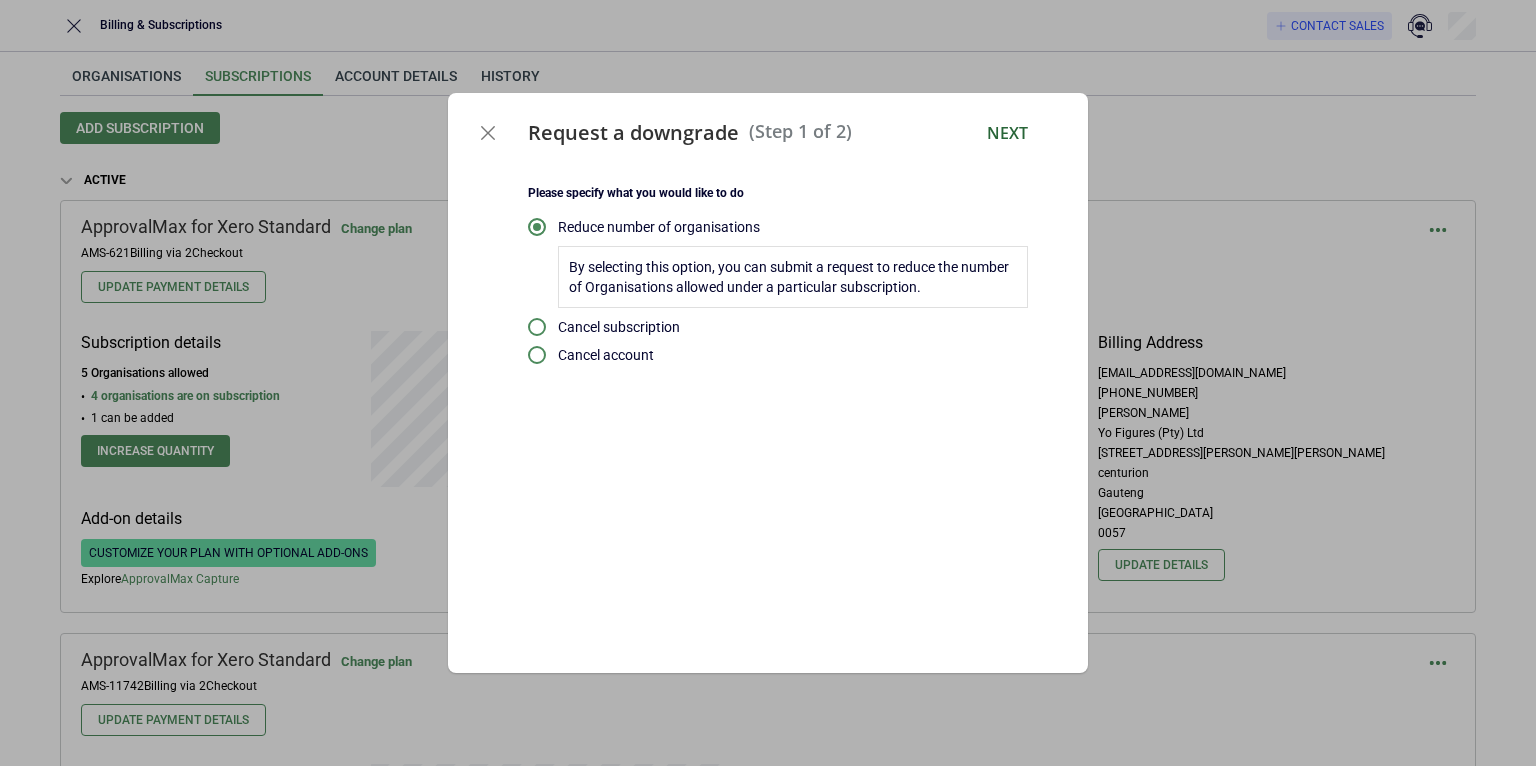 click on "Next" at bounding box center (1007, 133) 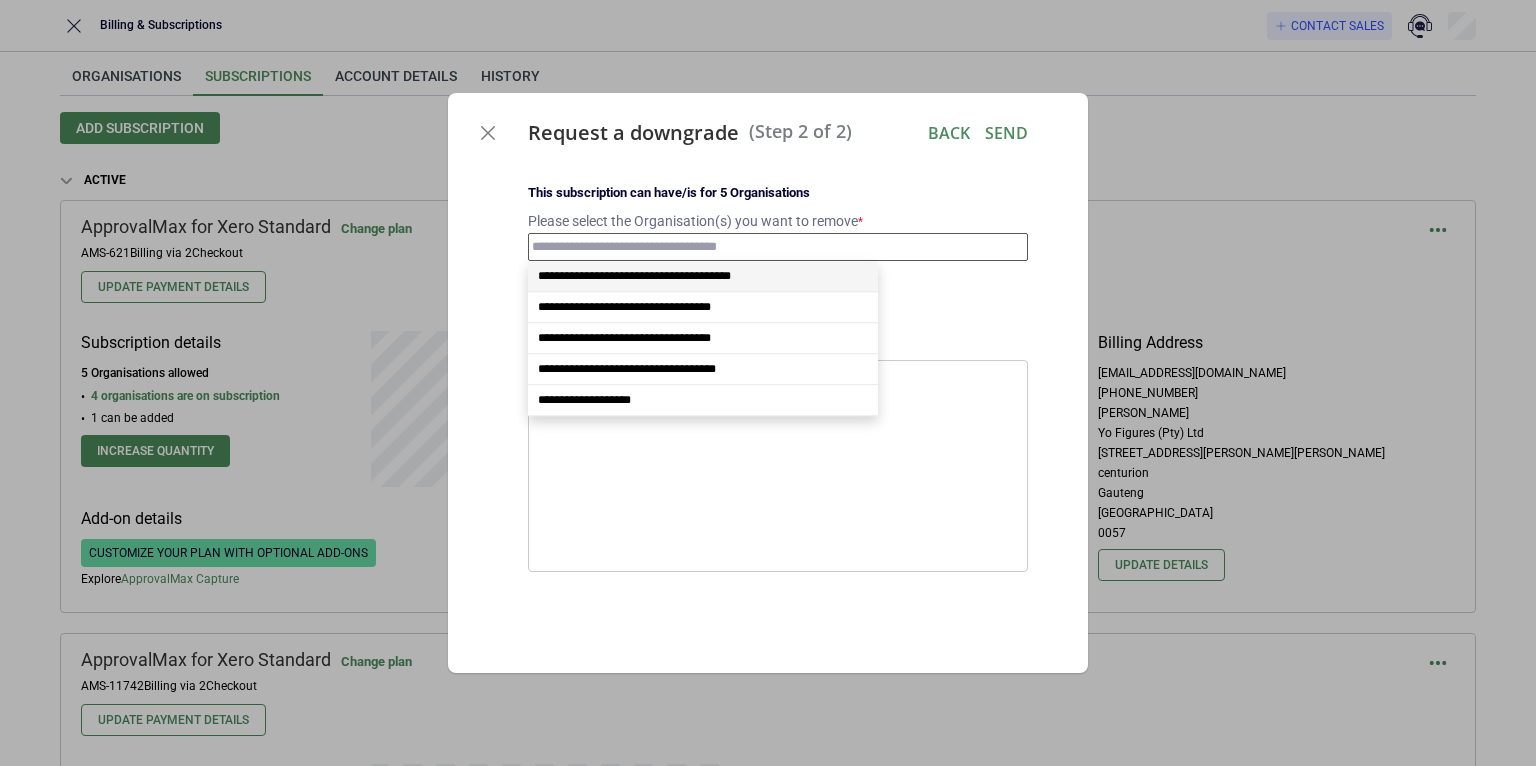 click at bounding box center [644, 247] 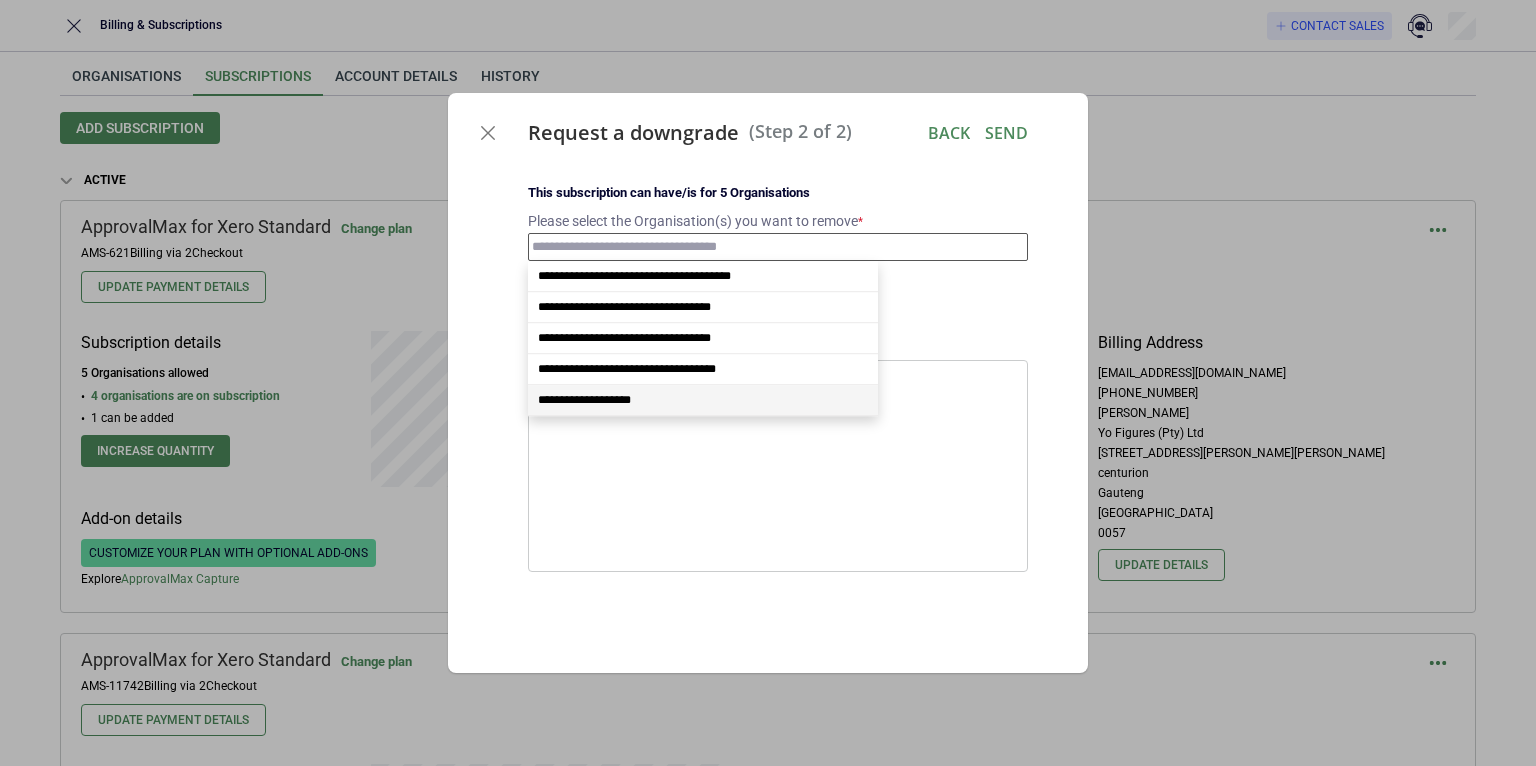 click on "**********" at bounding box center [584, 400] 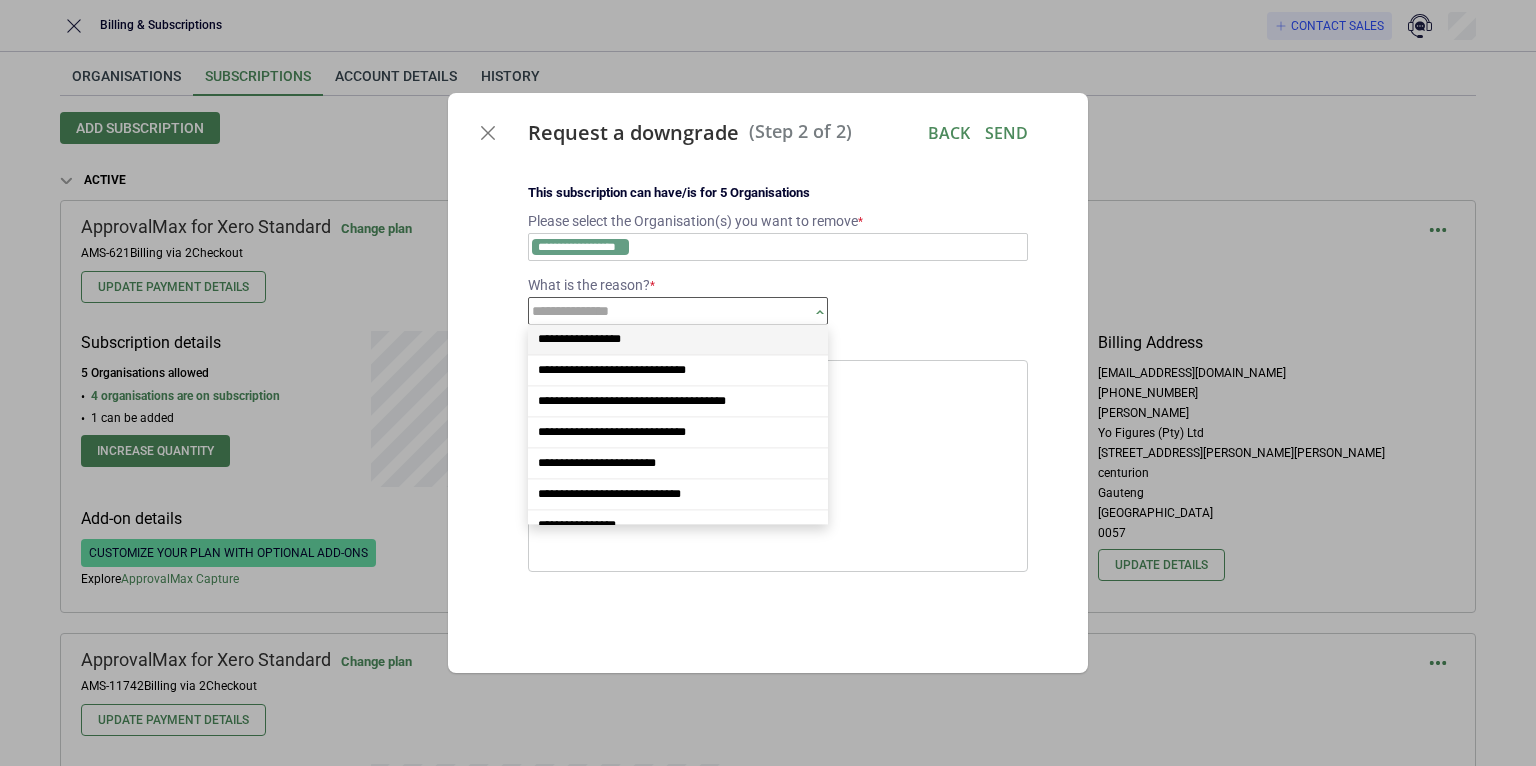 click on "**********" at bounding box center (678, 311) 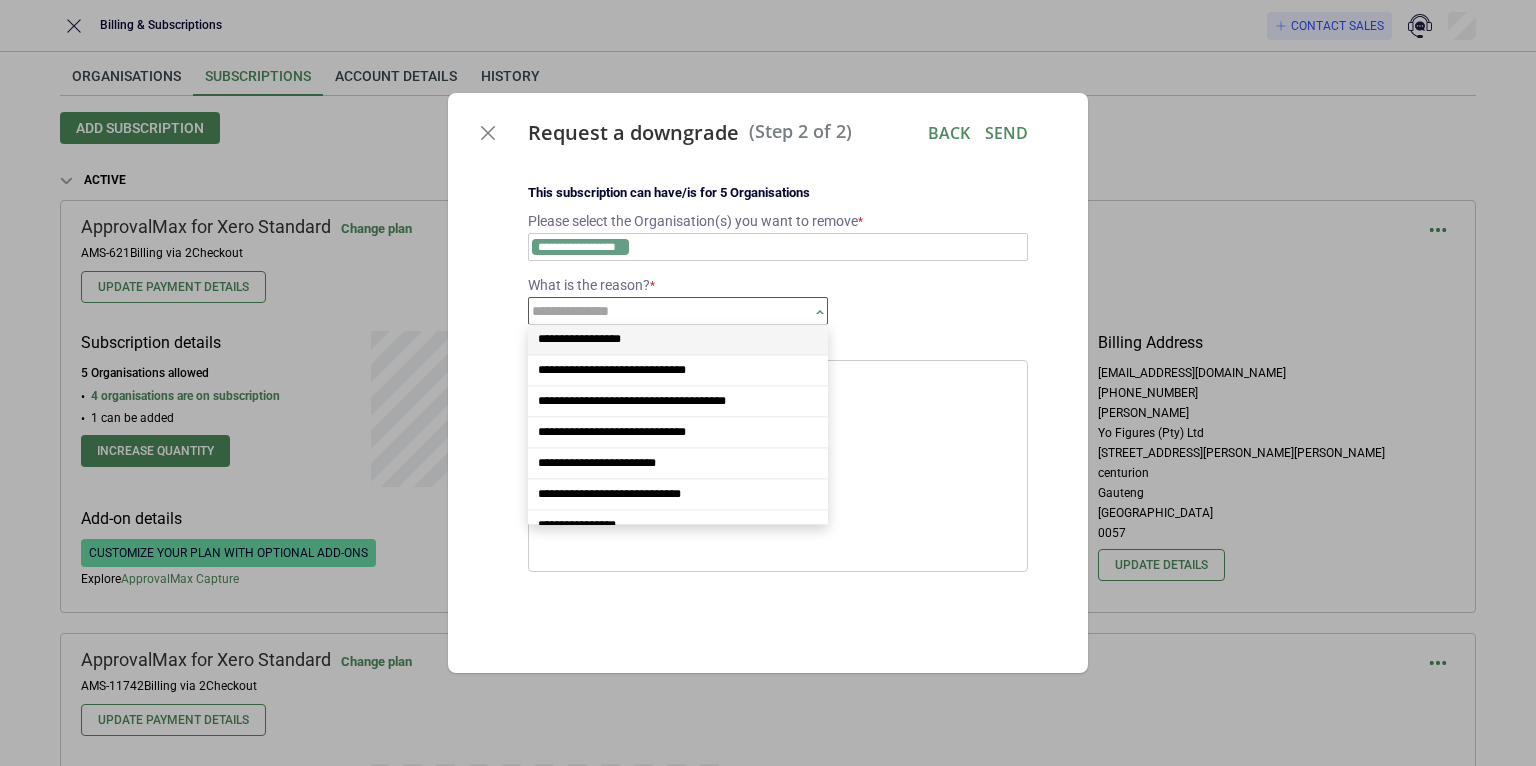 click on "**********" at bounding box center [678, 339] 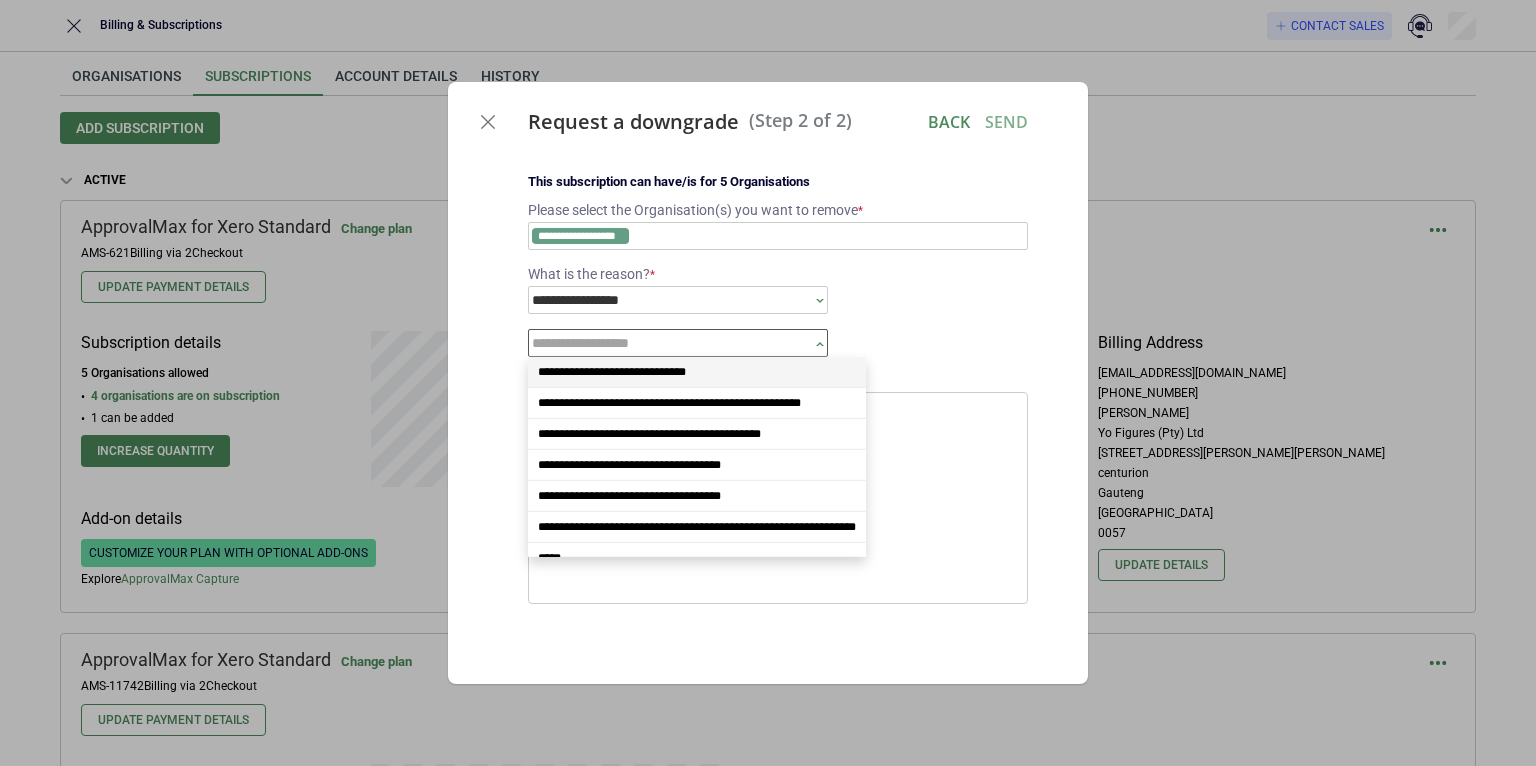 click on "**********" at bounding box center (671, 343) 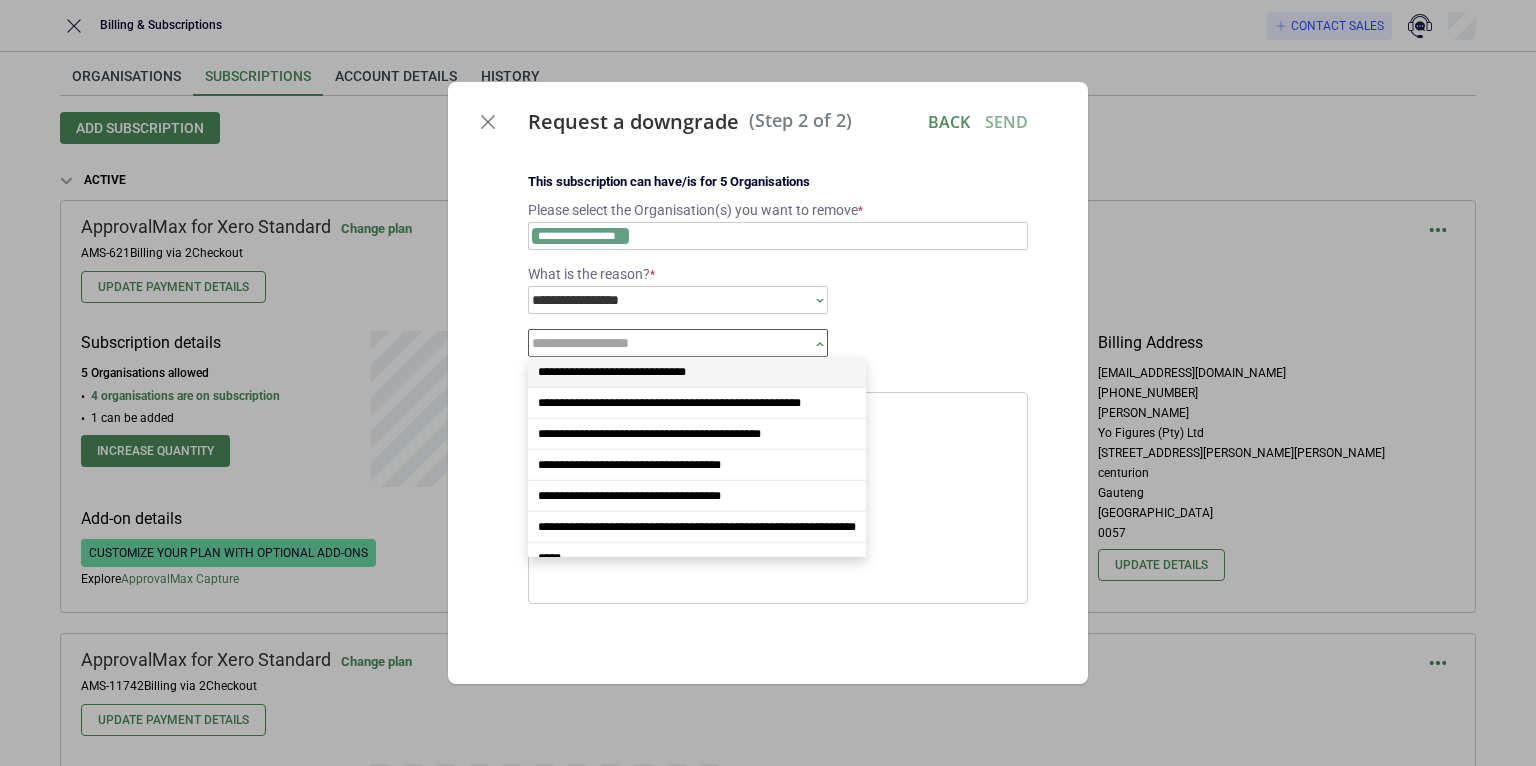click on "**********" at bounding box center (612, 372) 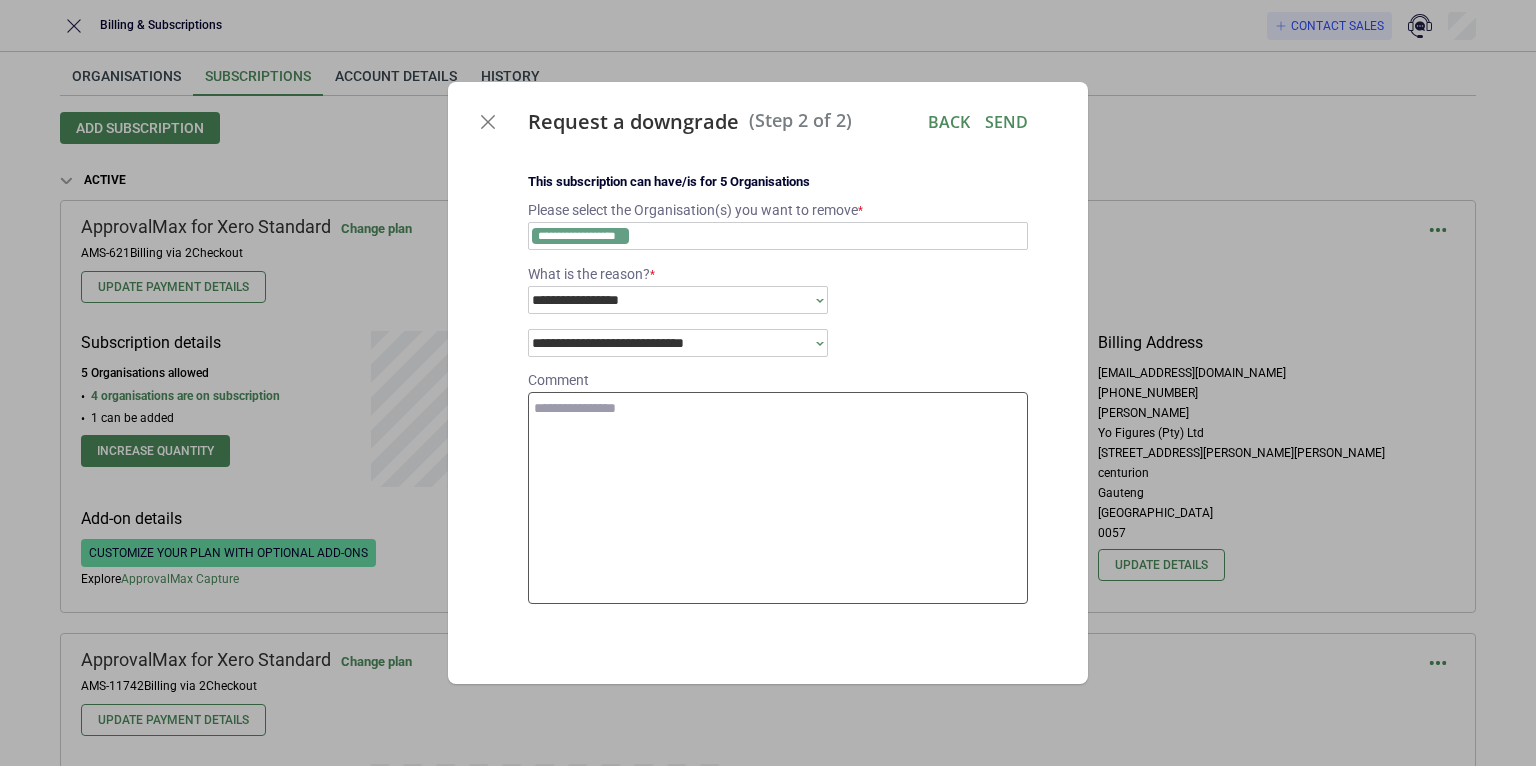 click at bounding box center (778, 498) 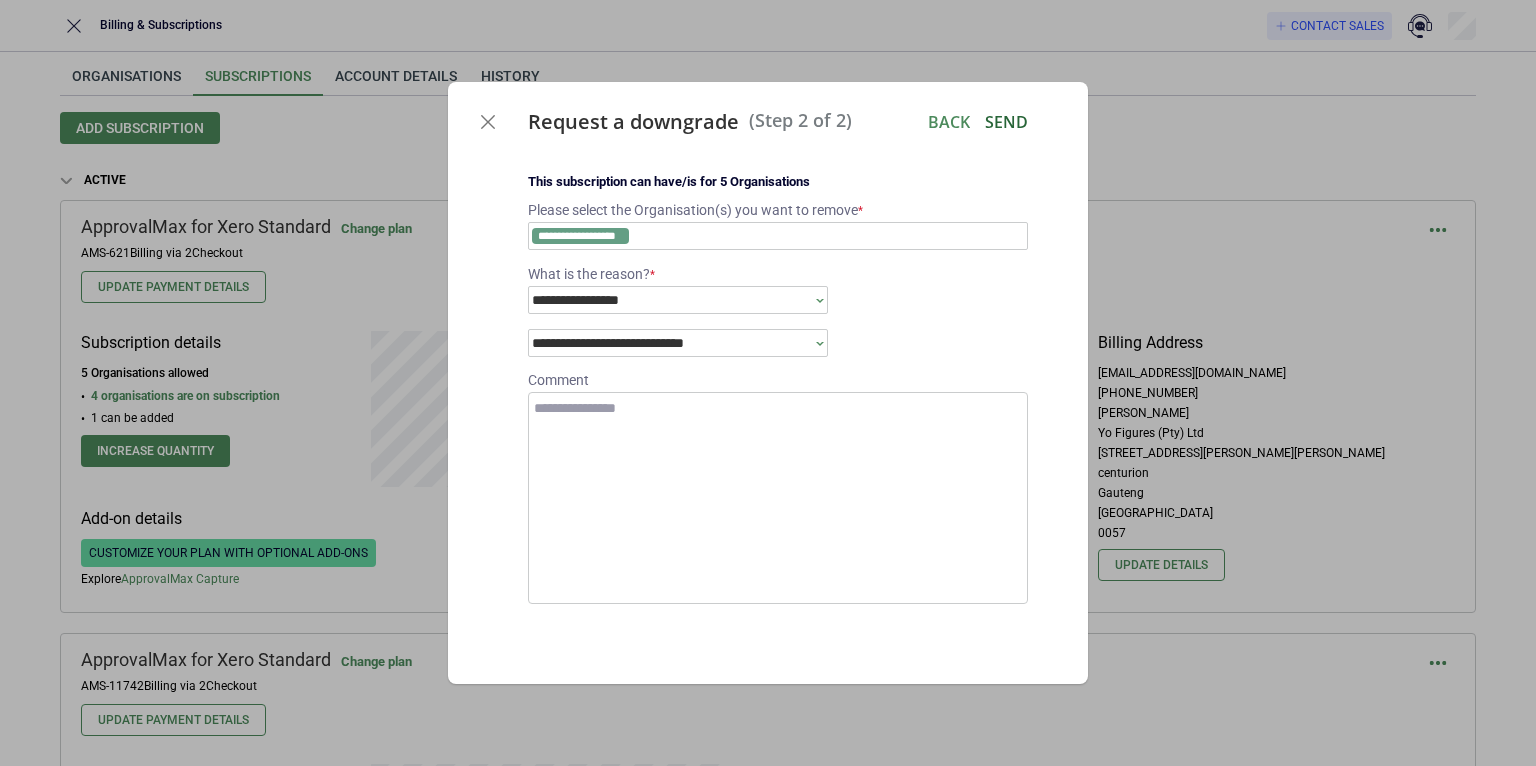 click on "Send" at bounding box center [1006, 122] 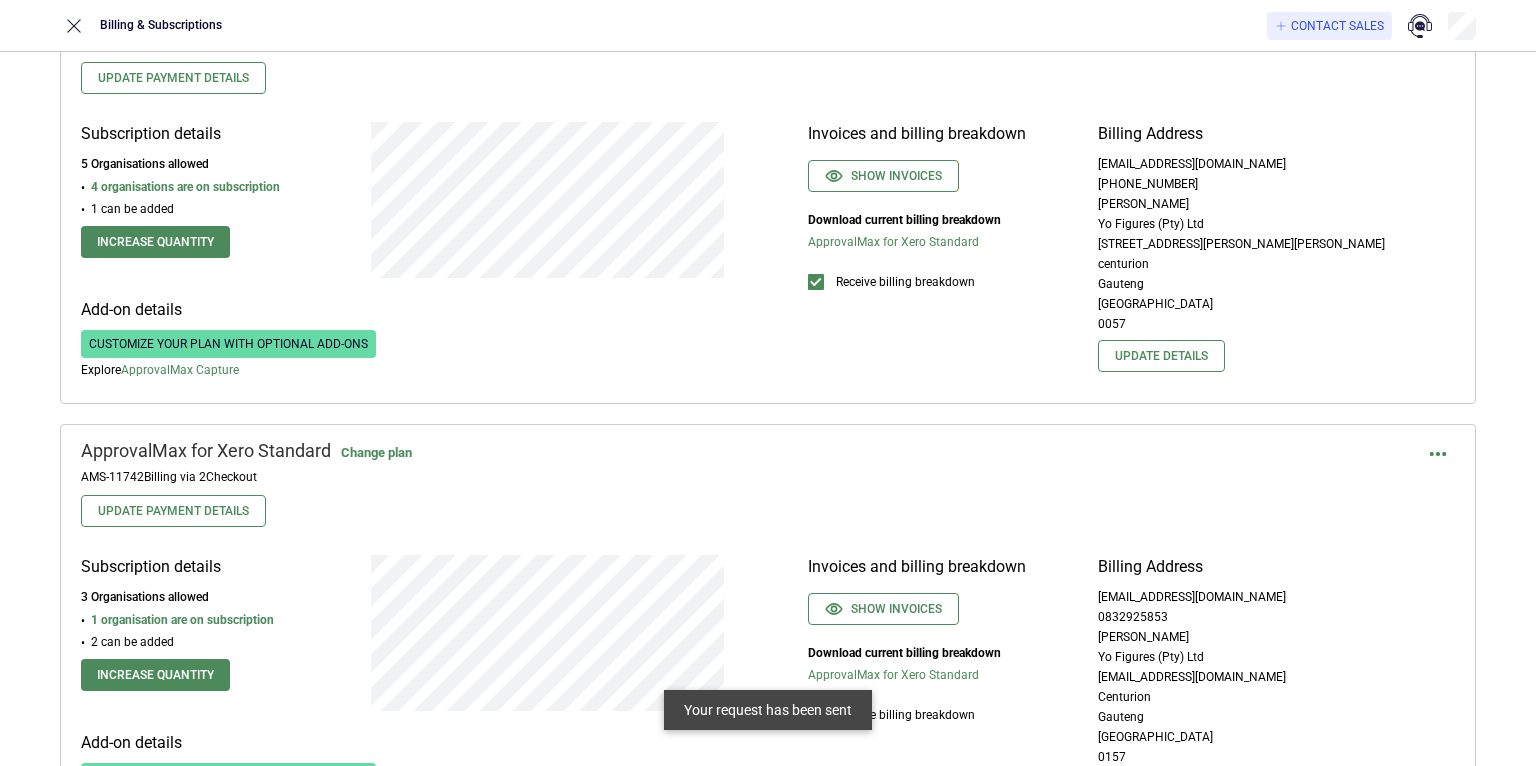 scroll, scrollTop: 410, scrollLeft: 0, axis: vertical 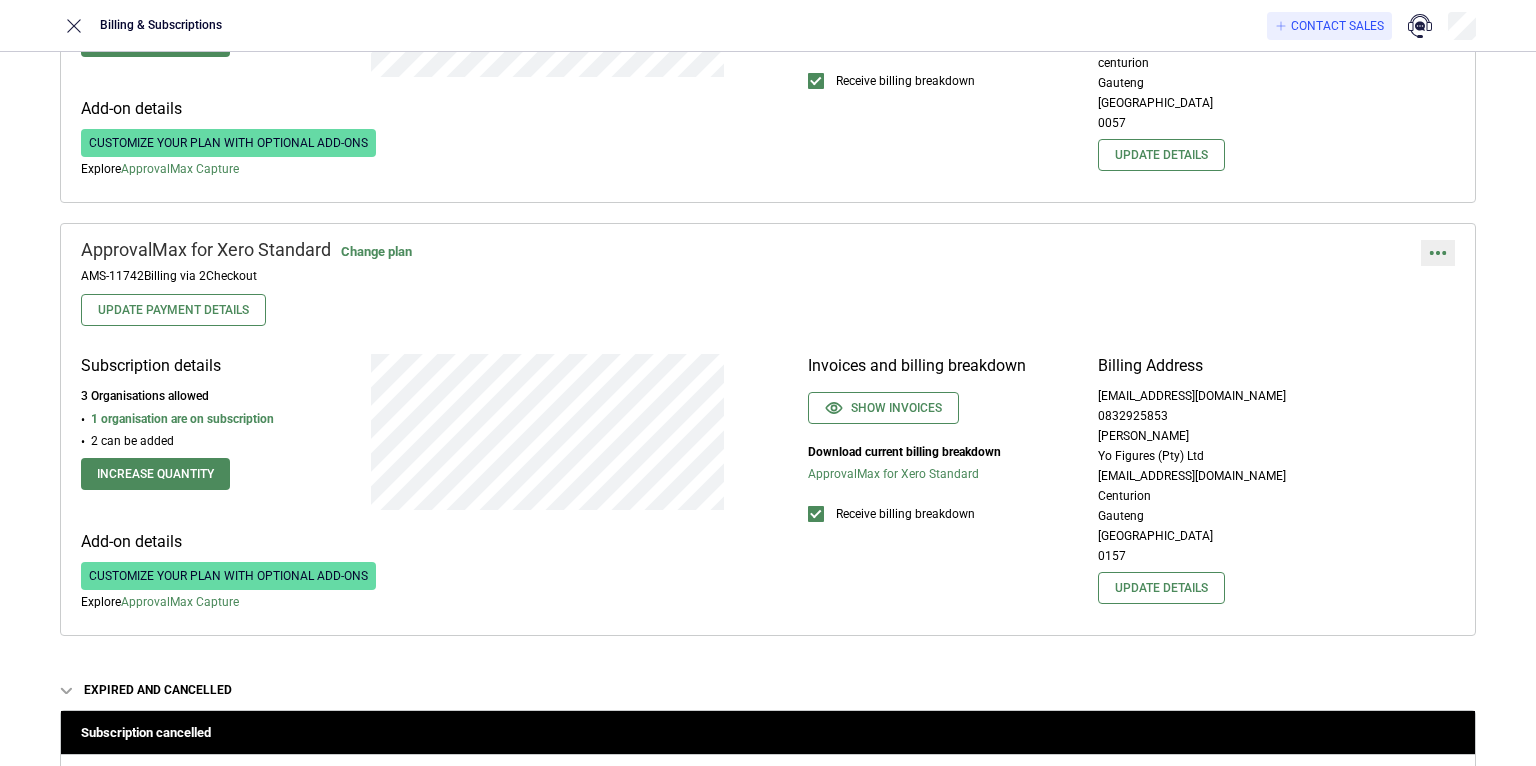 click 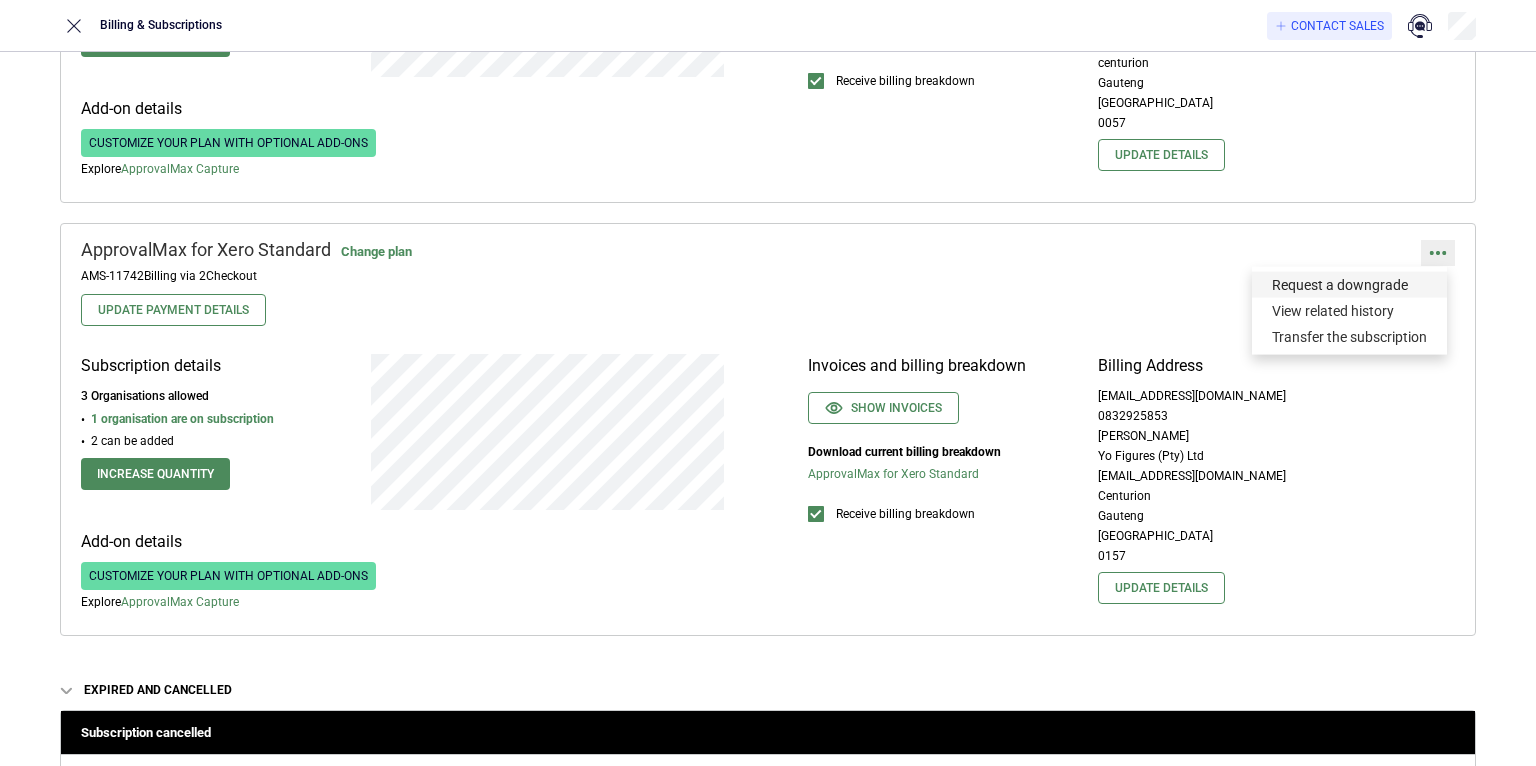 click on "Request a downgrade" at bounding box center [1349, 285] 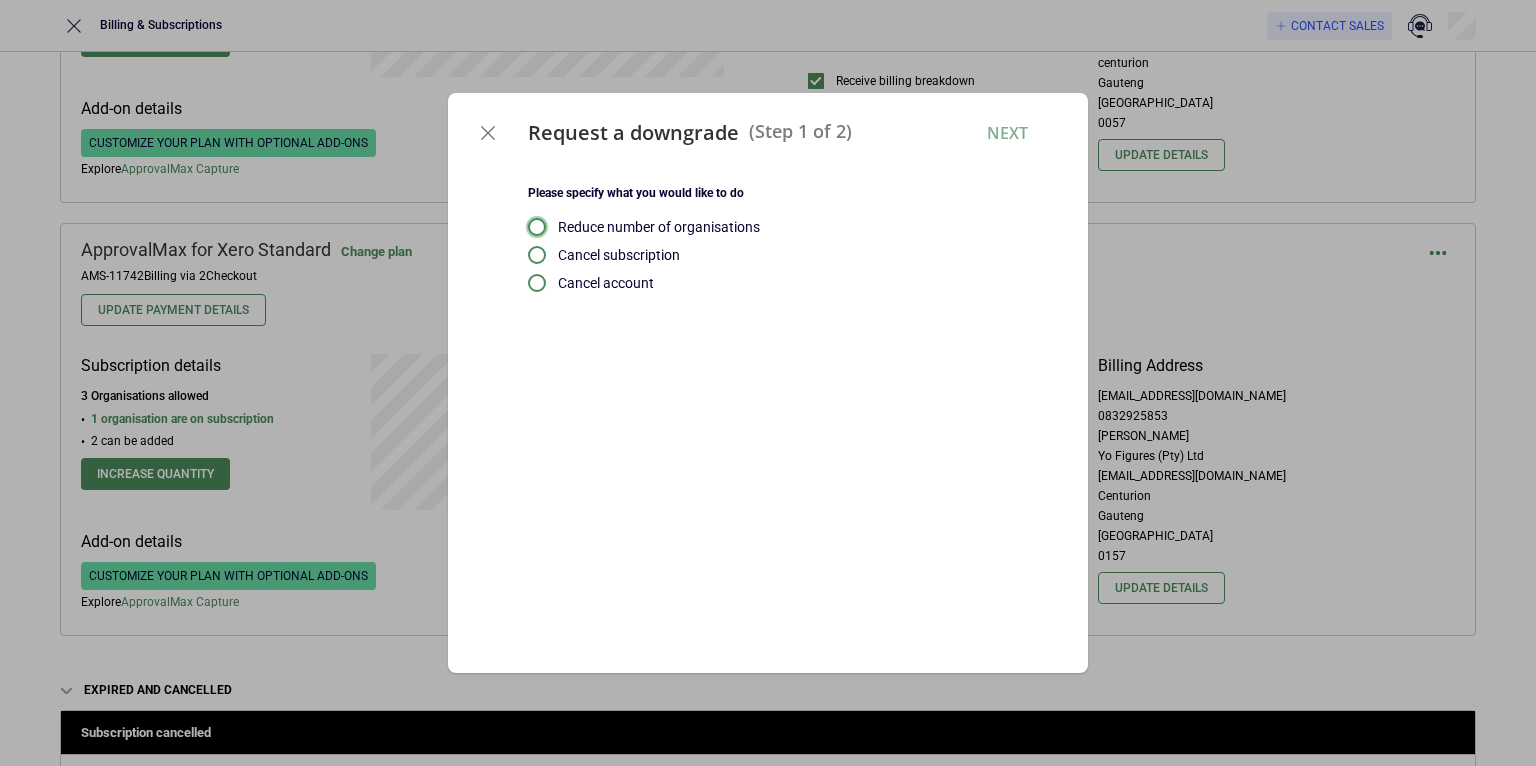 click at bounding box center (537, 227) 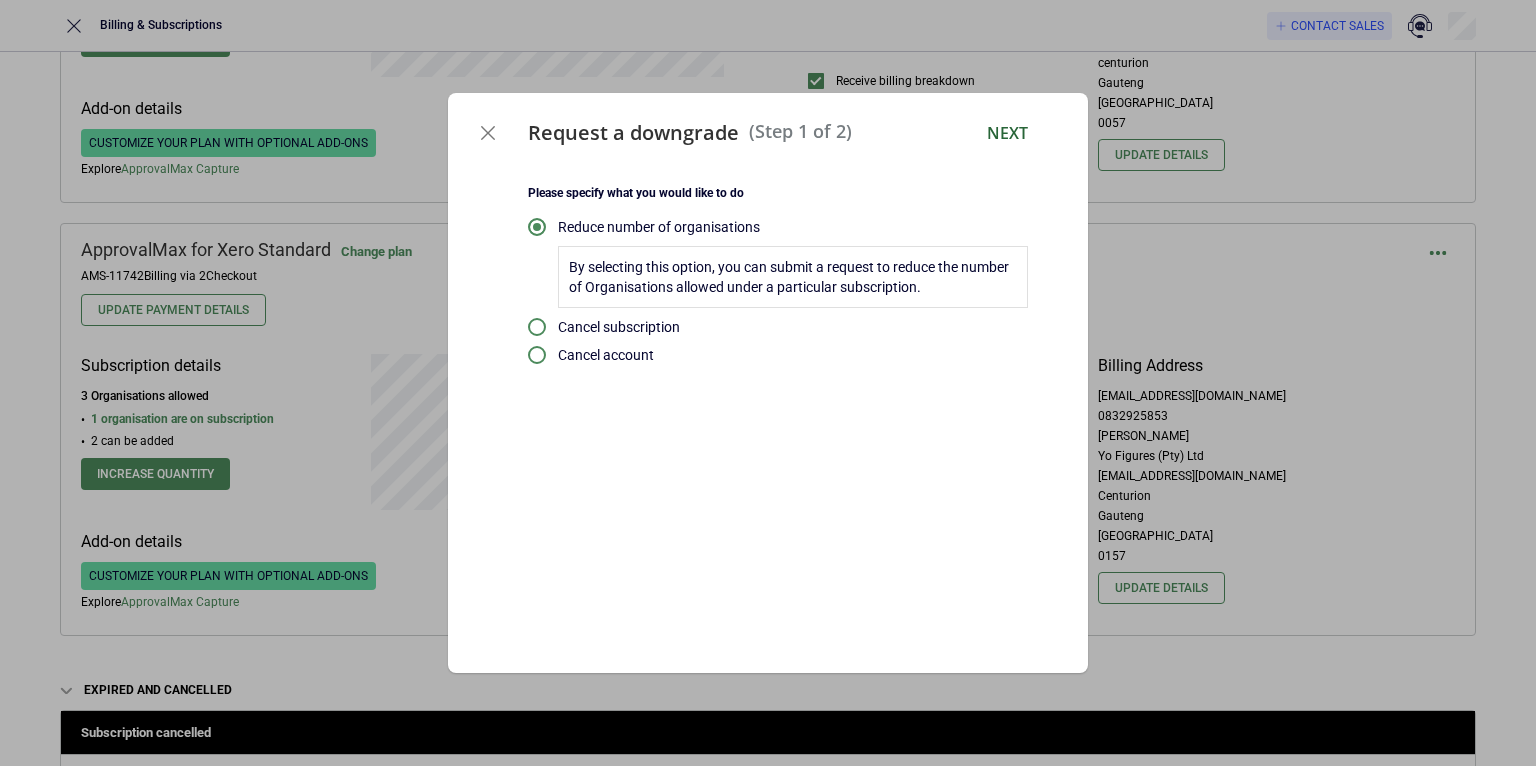 click on "Next" at bounding box center [1007, 133] 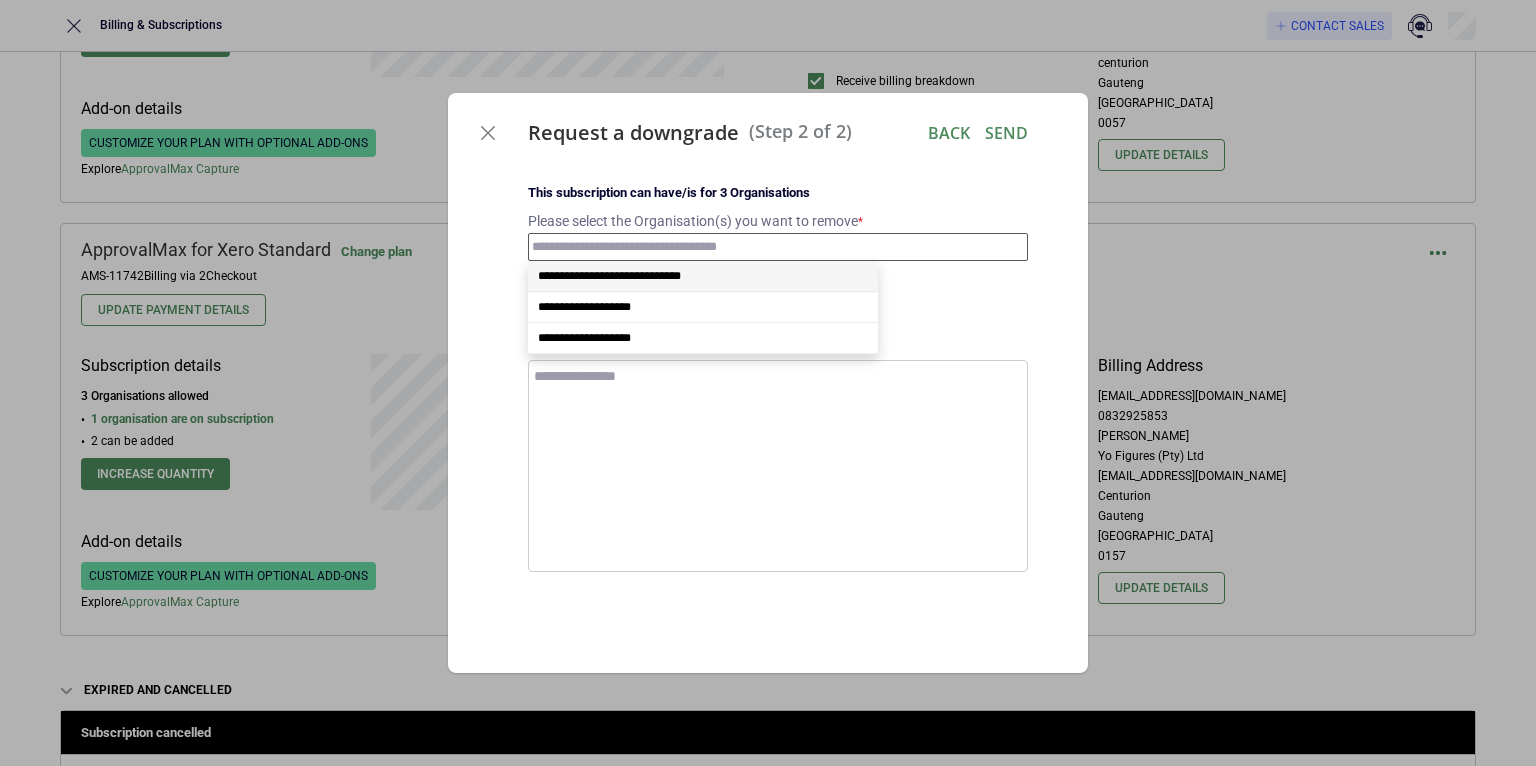 click at bounding box center [778, 247] 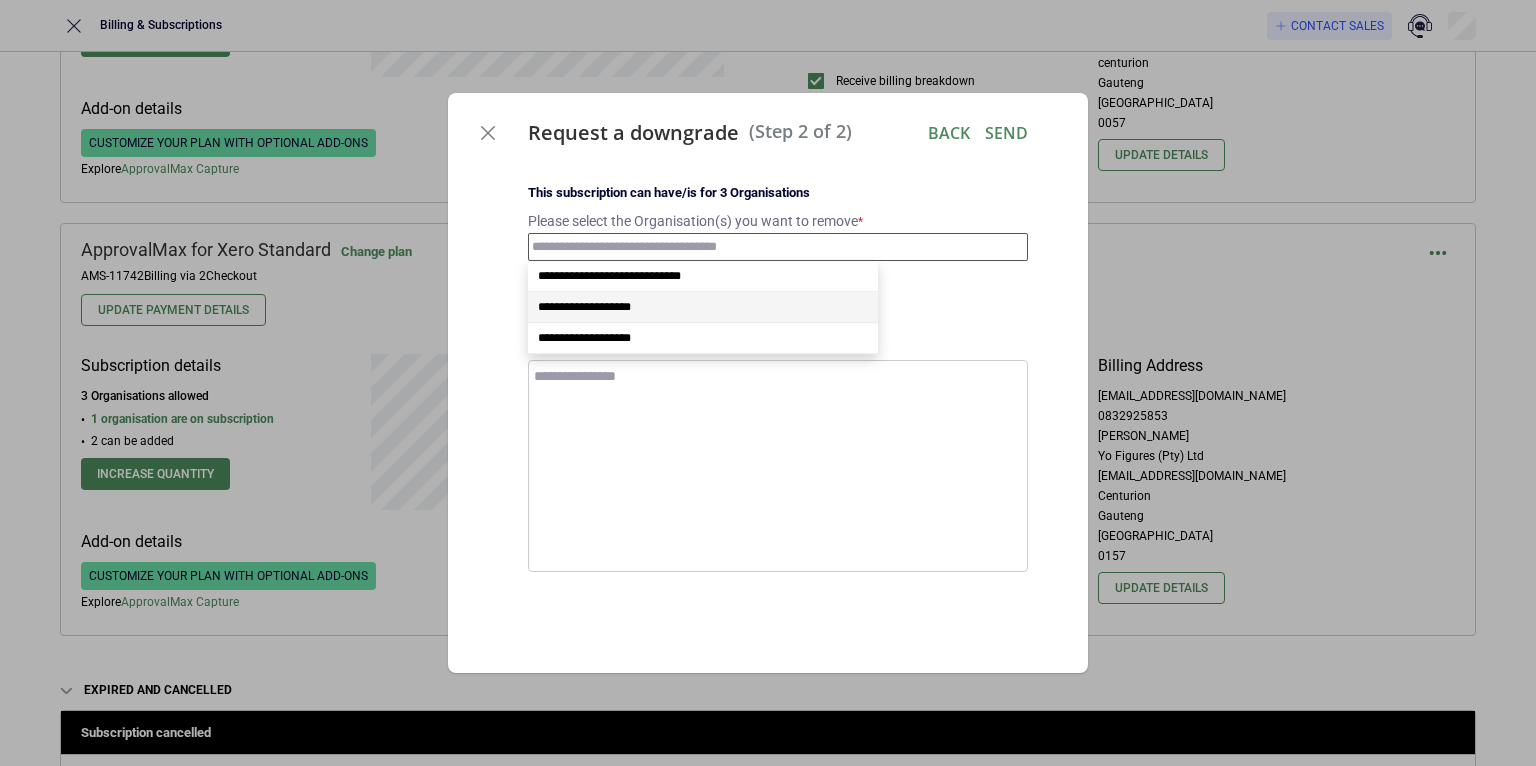 click on "**********" at bounding box center (703, 307) 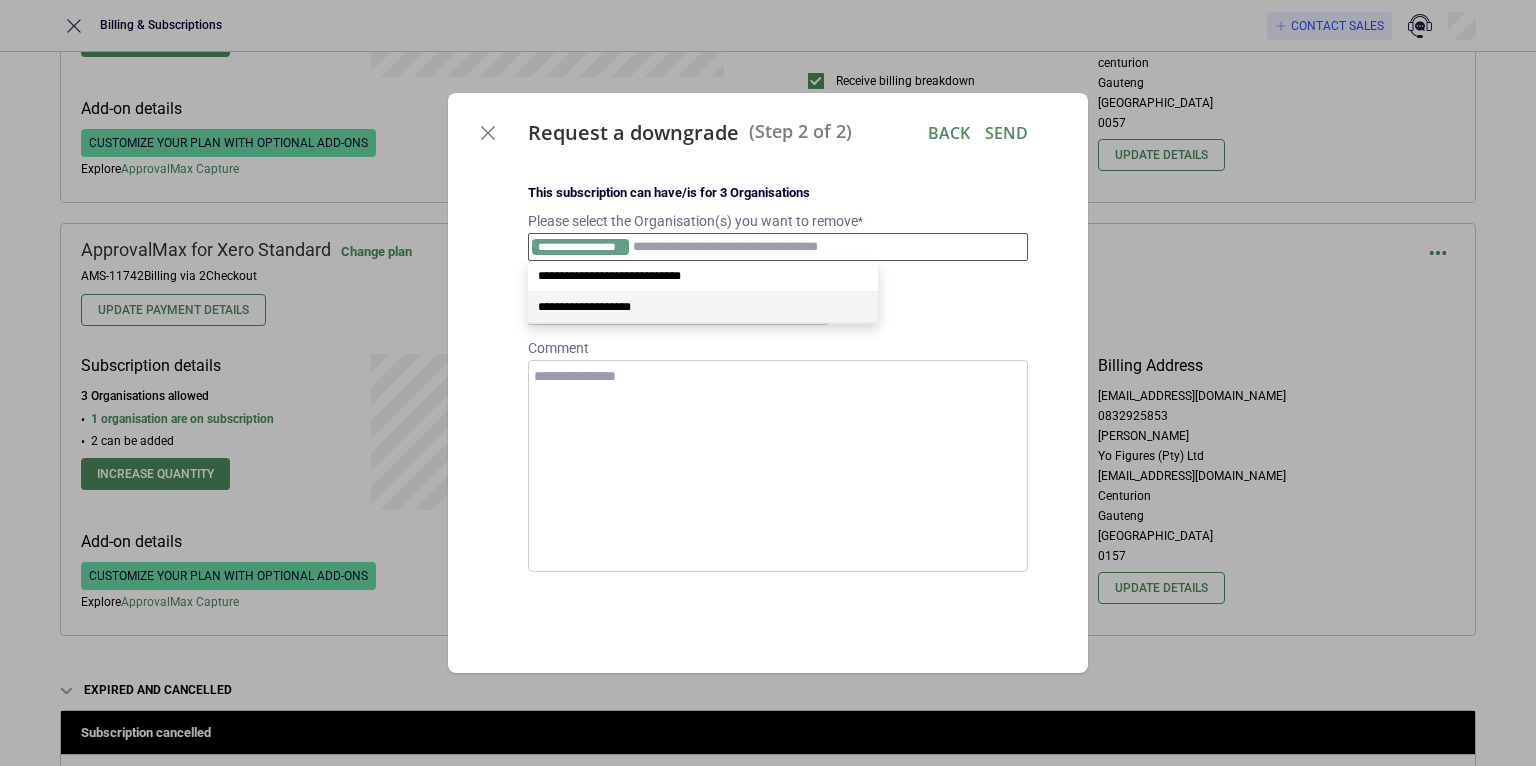 click on "**********" at bounding box center [703, 307] 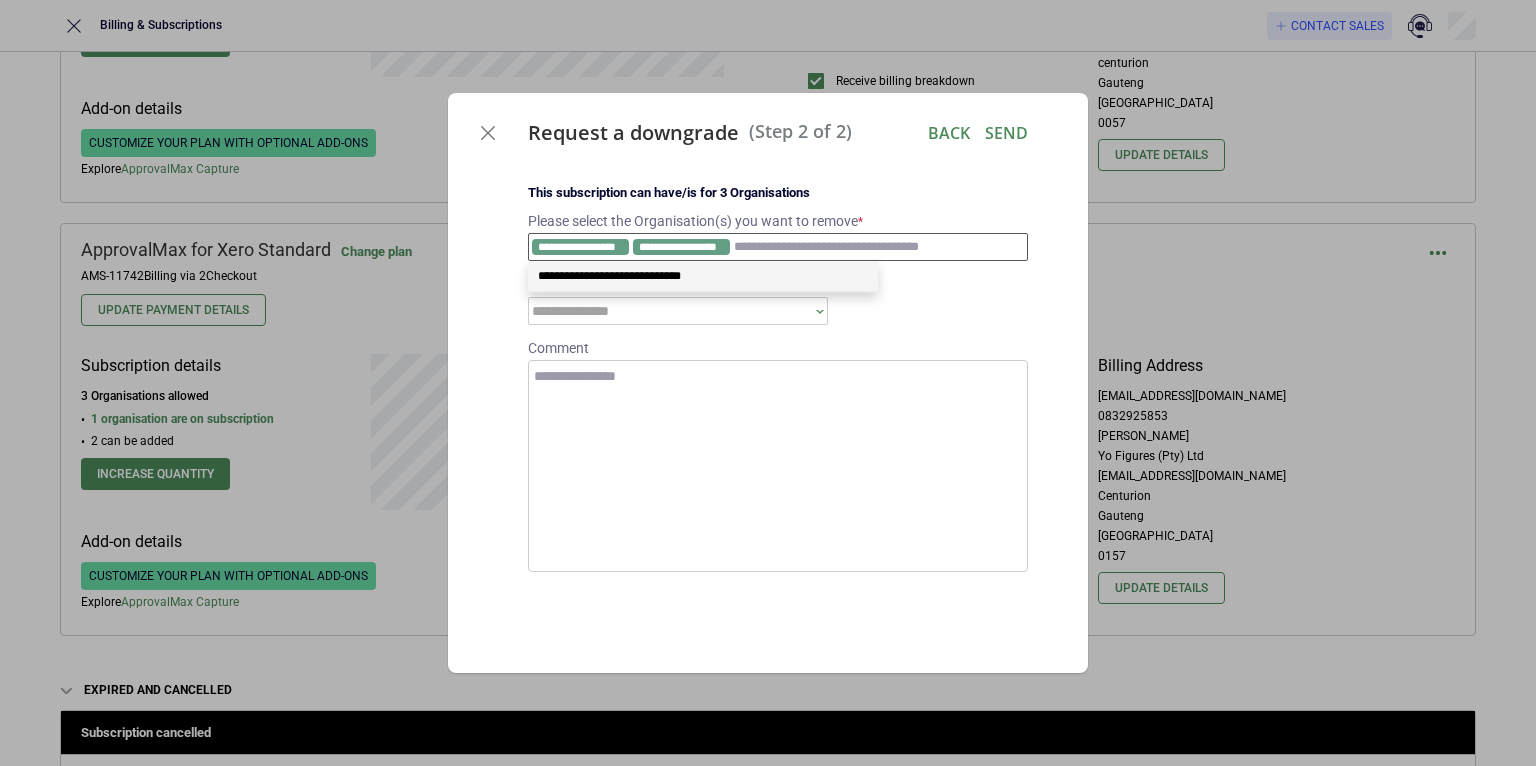 click on "**********" at bounding box center [678, 311] 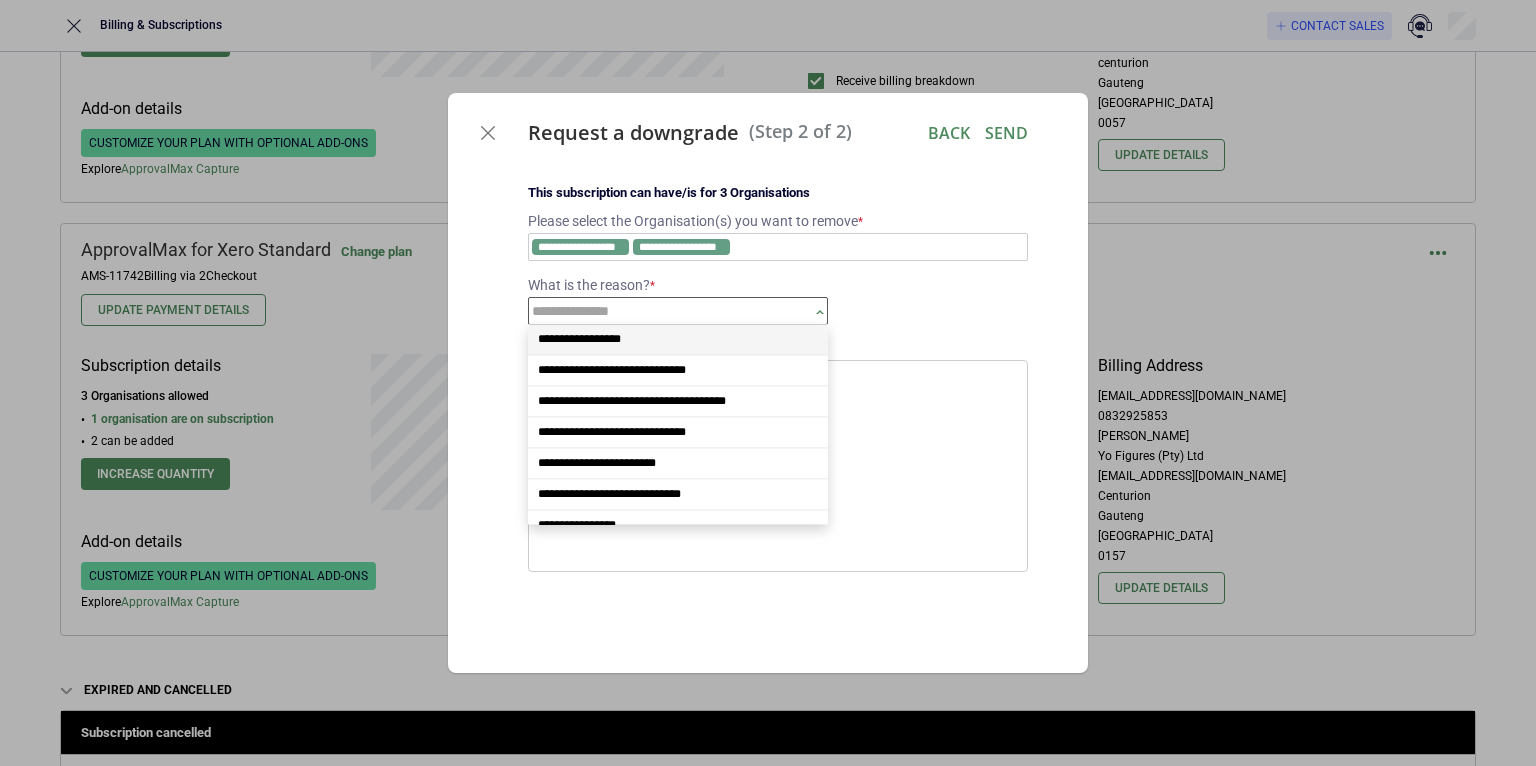 click on "**********" at bounding box center (678, 339) 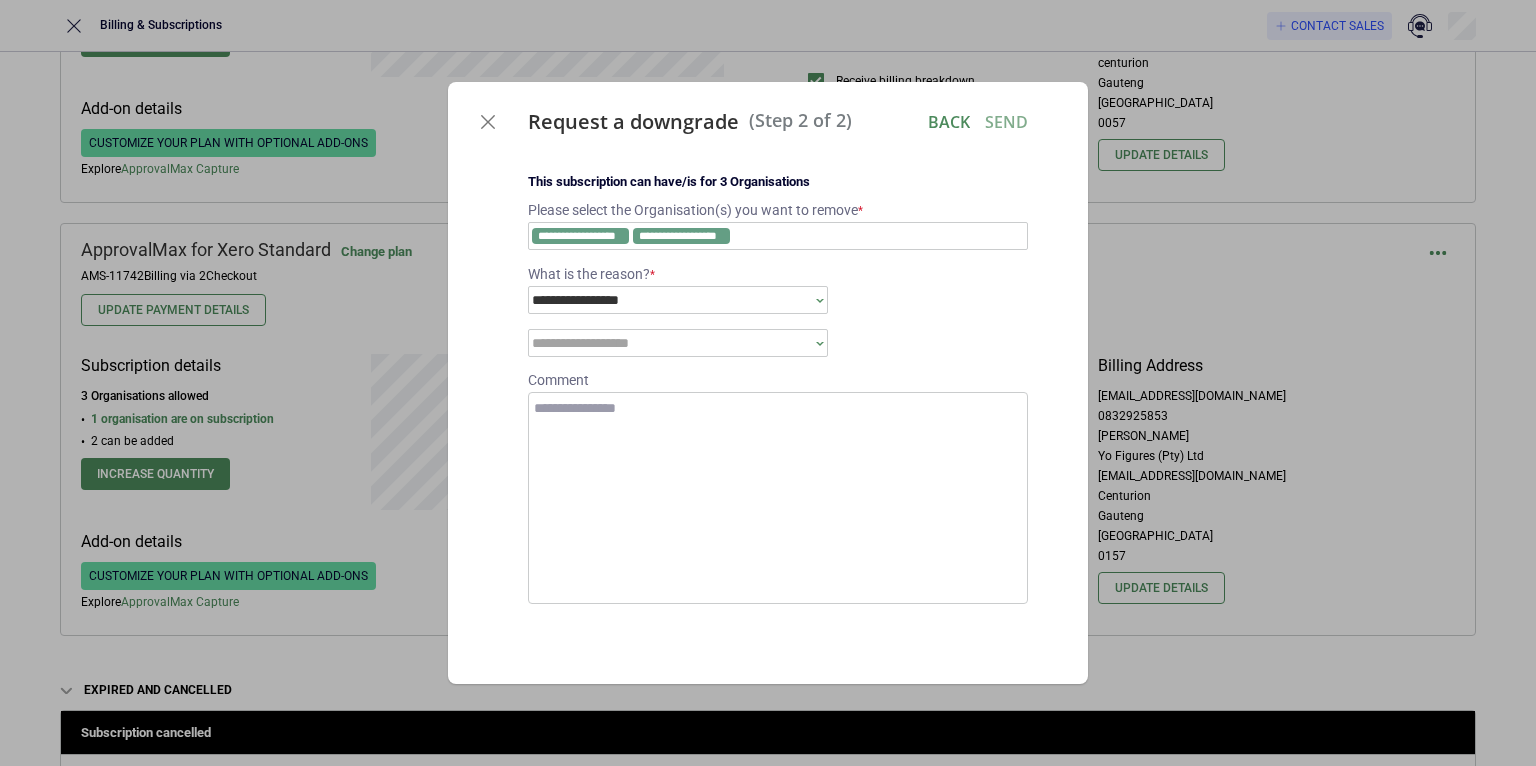 click 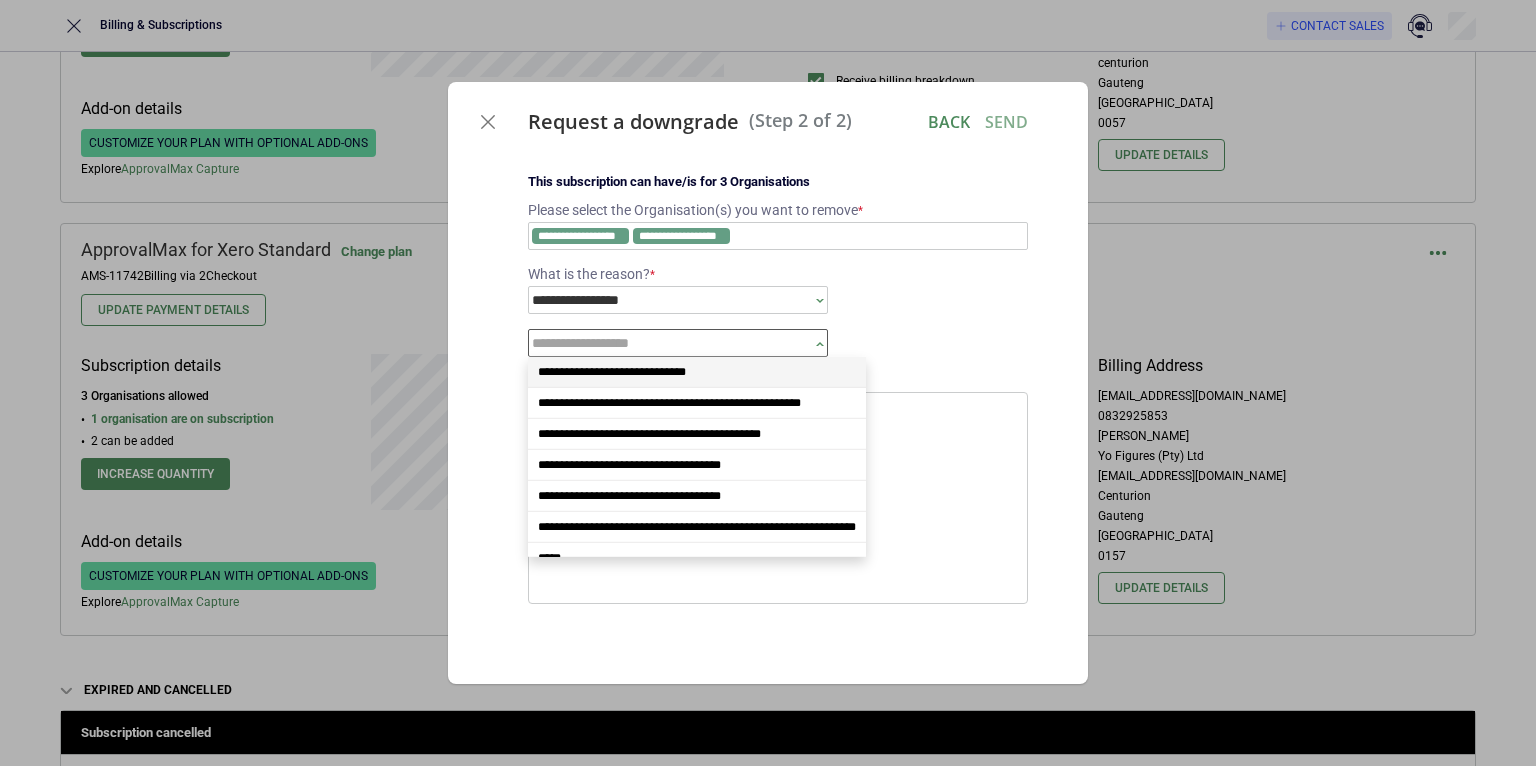 click on "**********" at bounding box center [697, 372] 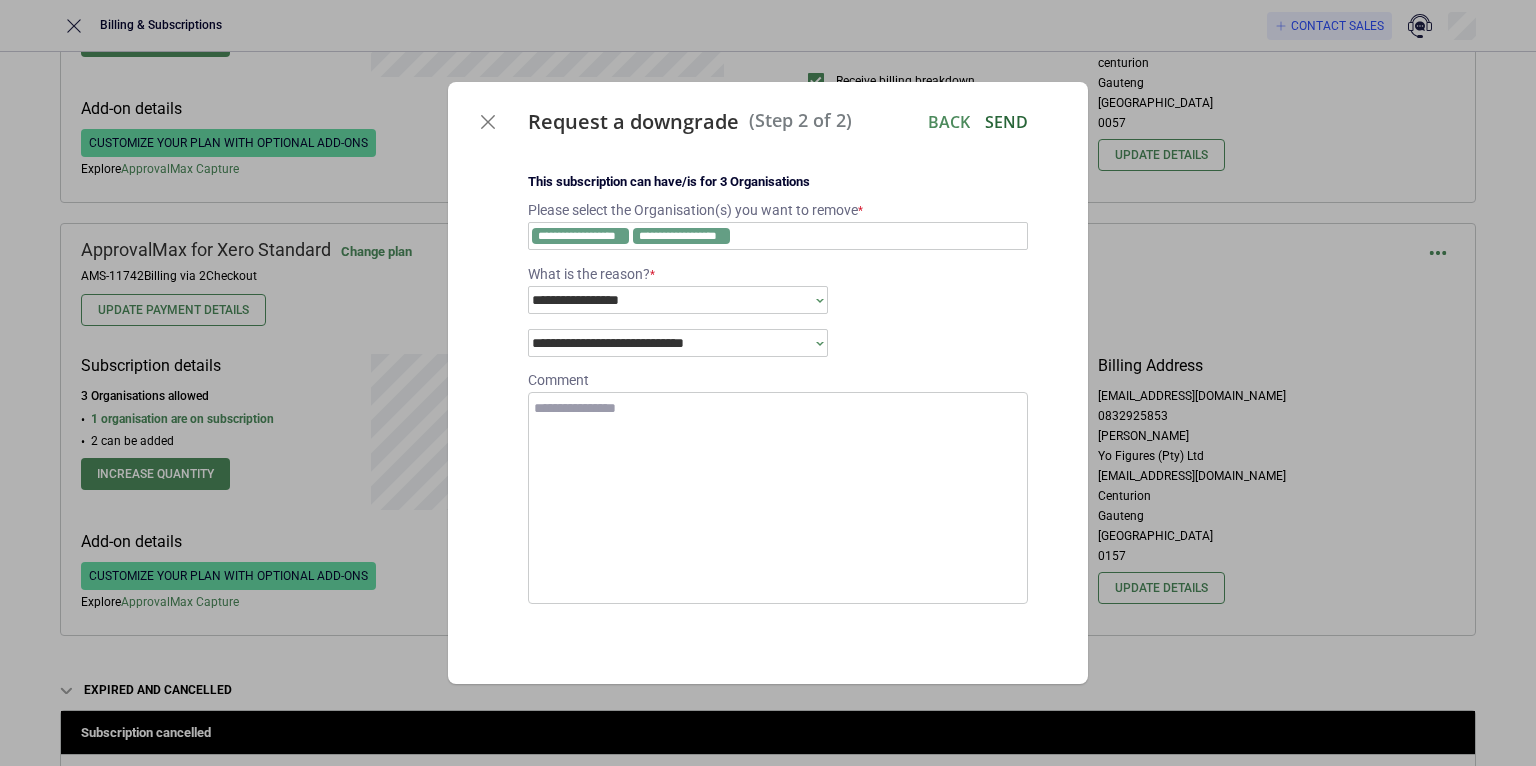 click on "Send" at bounding box center [1006, 122] 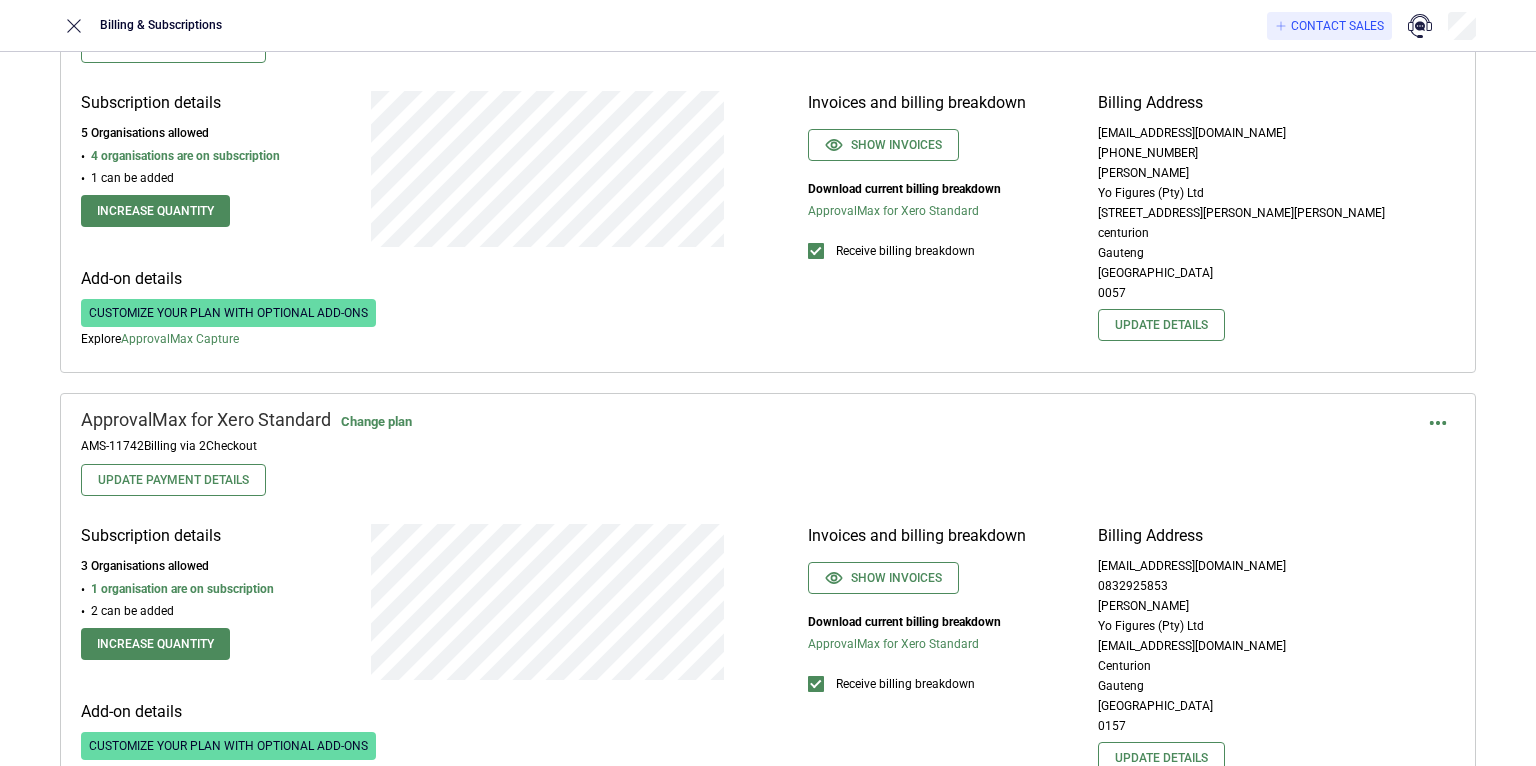 scroll, scrollTop: 135, scrollLeft: 0, axis: vertical 